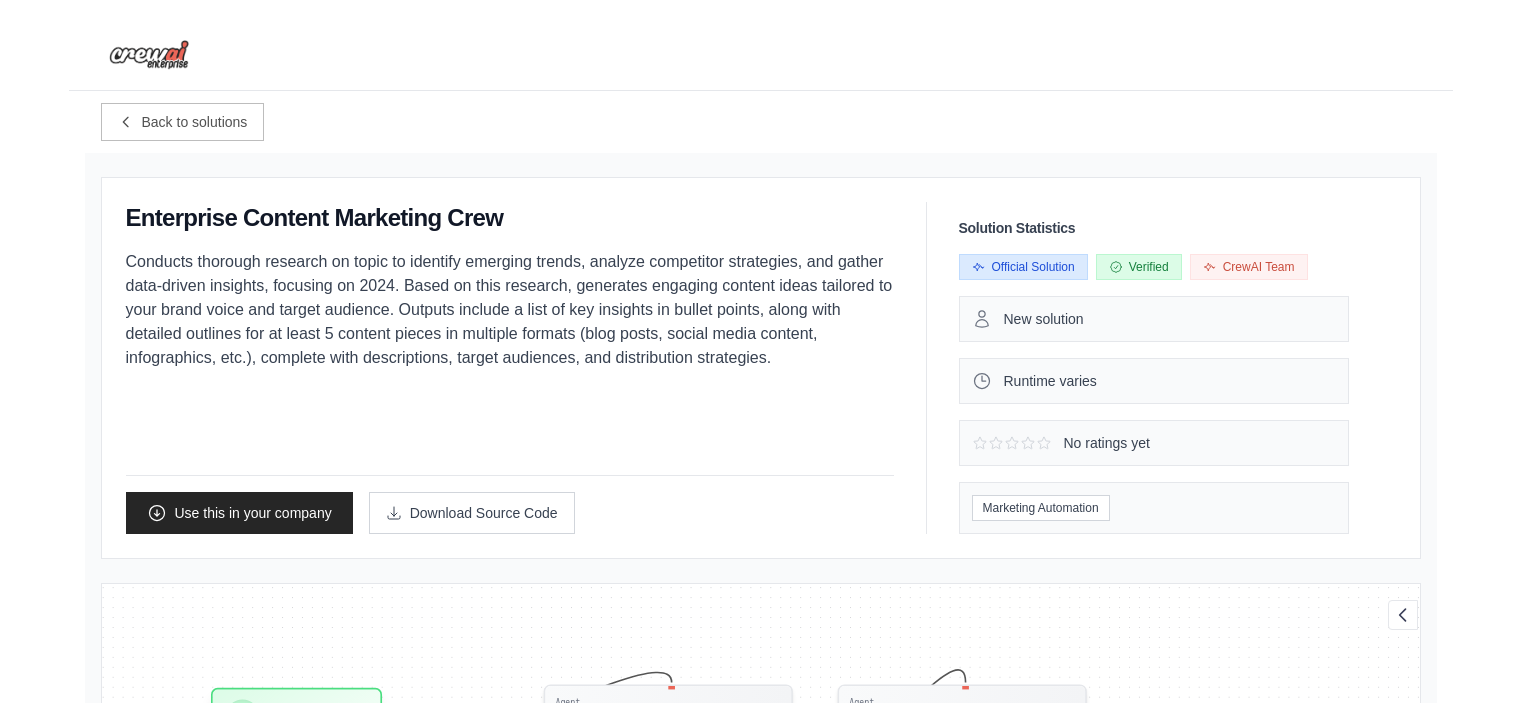 scroll, scrollTop: 1056, scrollLeft: 0, axis: vertical 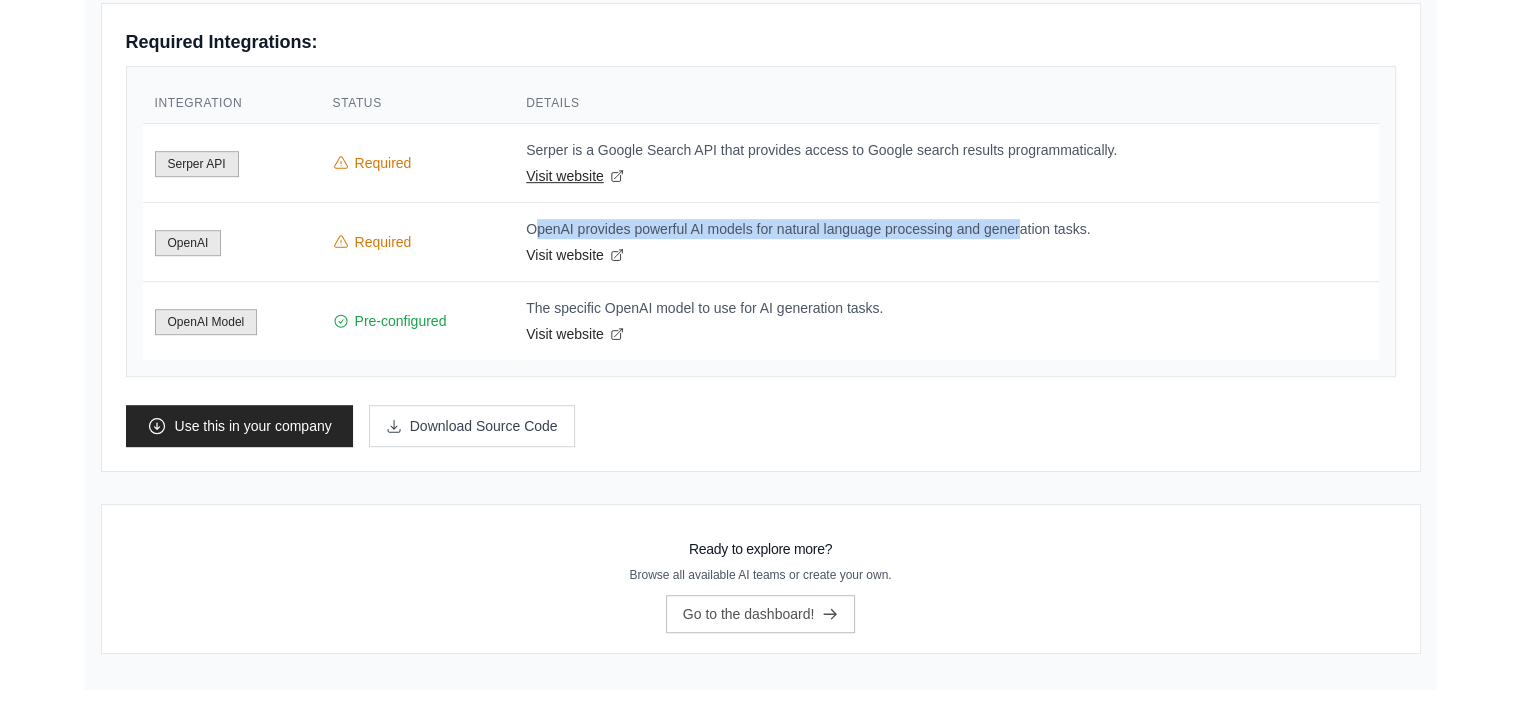drag, startPoint x: 522, startPoint y: 134, endPoint x: 705, endPoint y: 178, distance: 188.2153 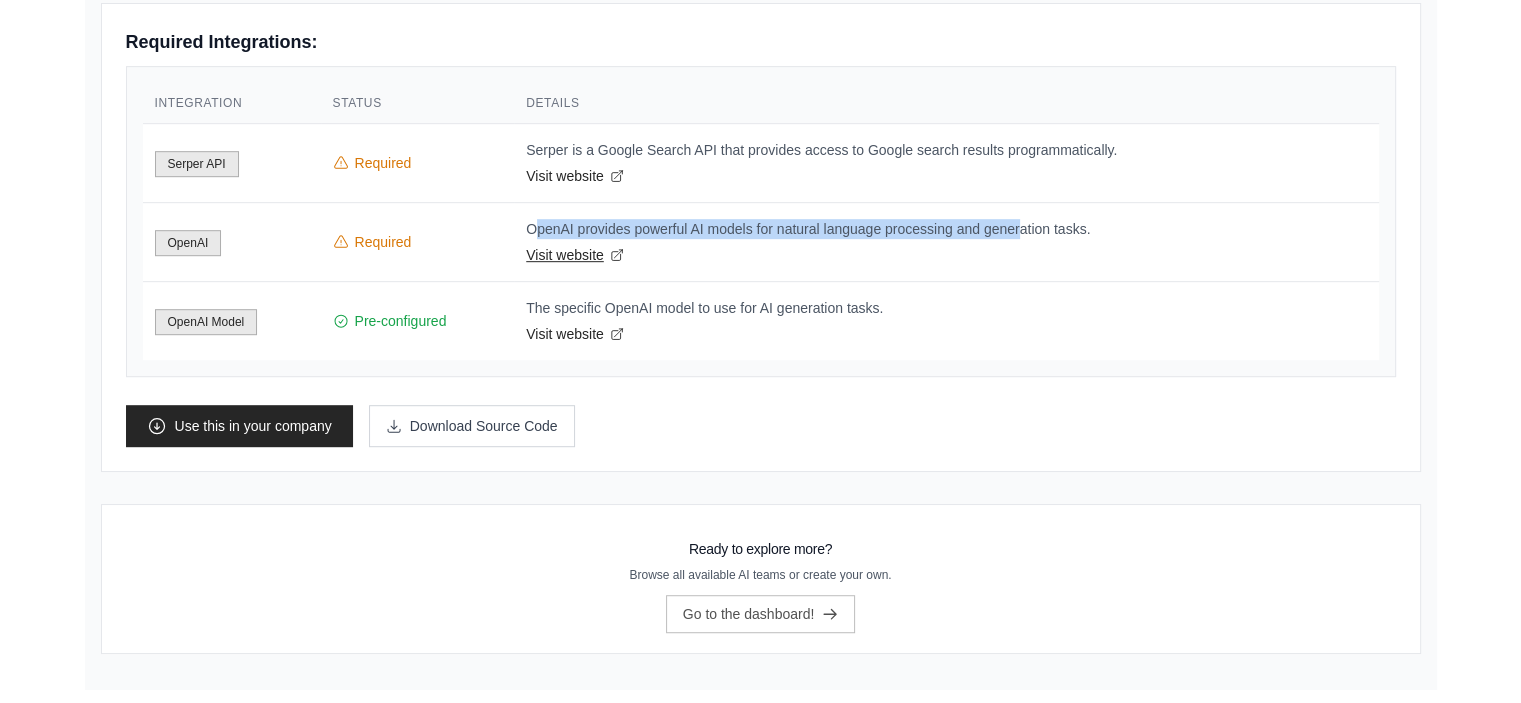 drag, startPoint x: 516, startPoint y: 222, endPoint x: 664, endPoint y: 259, distance: 152.5549 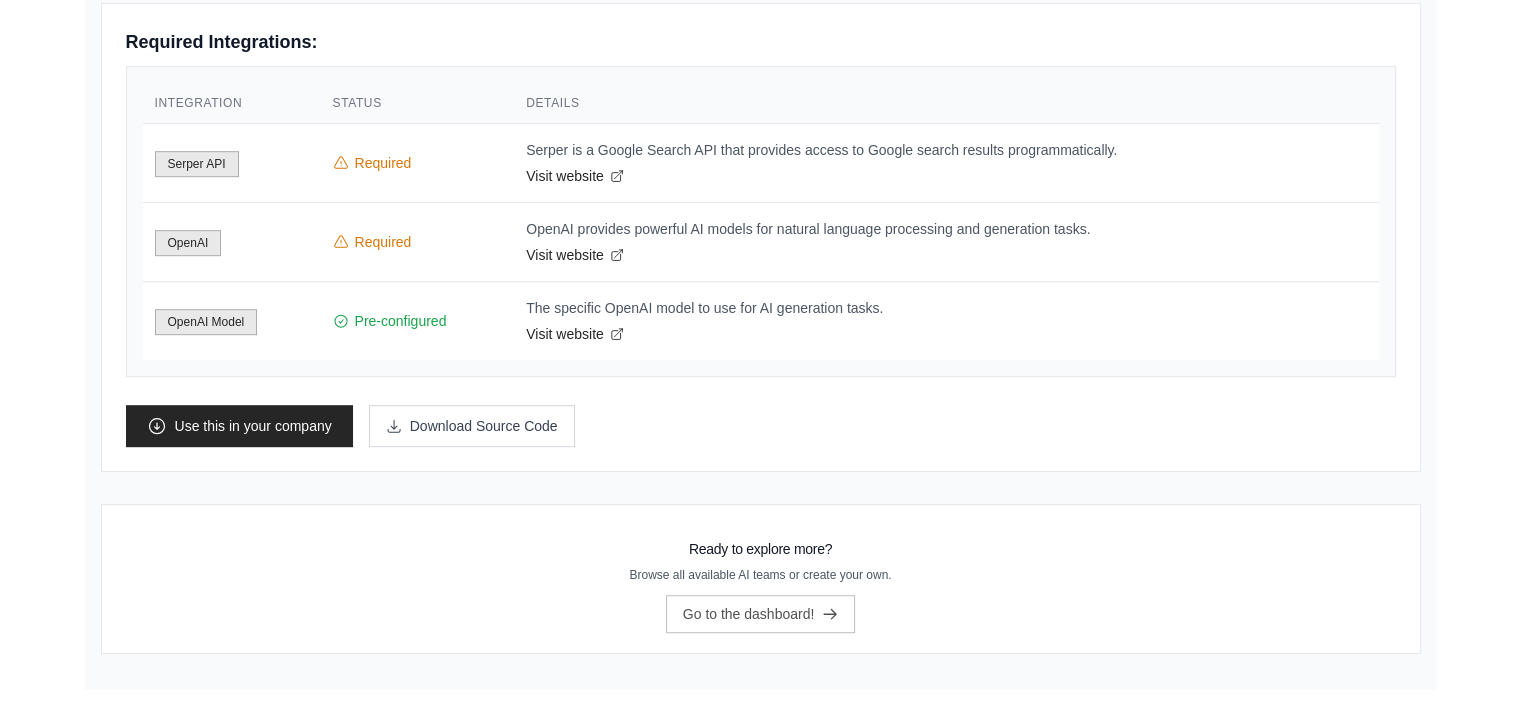 click on "Ready to explore more?
Browse all available AI teams or create your own.
Go to the dashboard!" at bounding box center (761, 579) 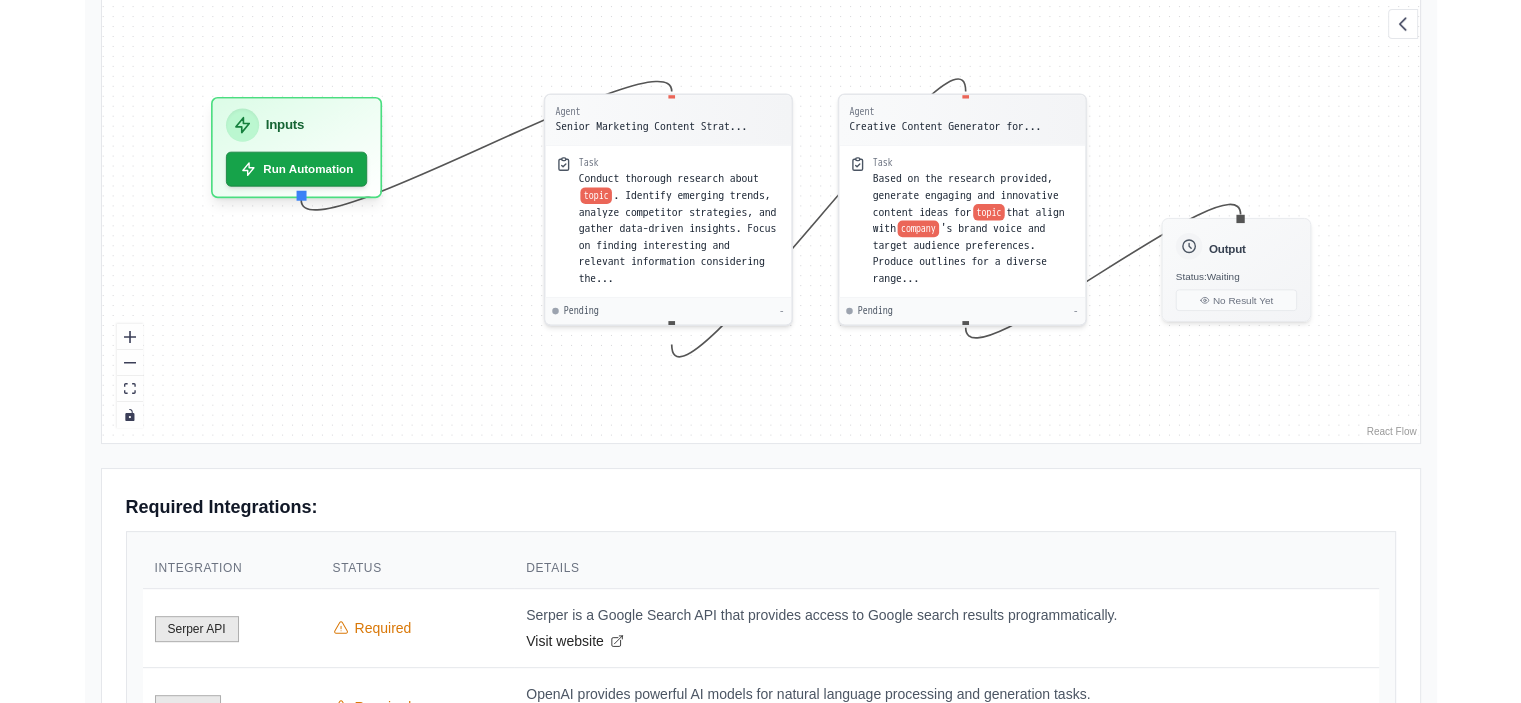 scroll, scrollTop: 189, scrollLeft: 0, axis: vertical 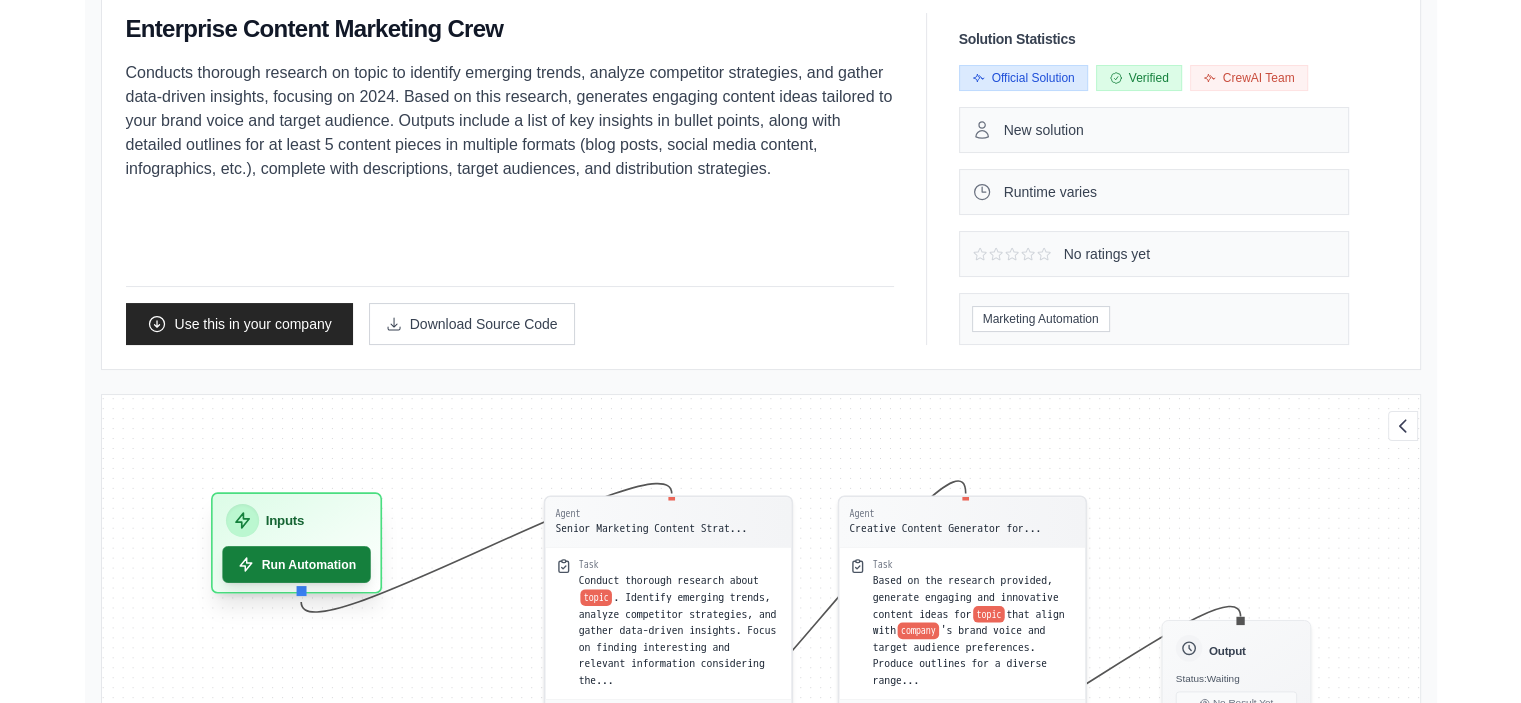 click on "Run Automation" at bounding box center [296, 564] 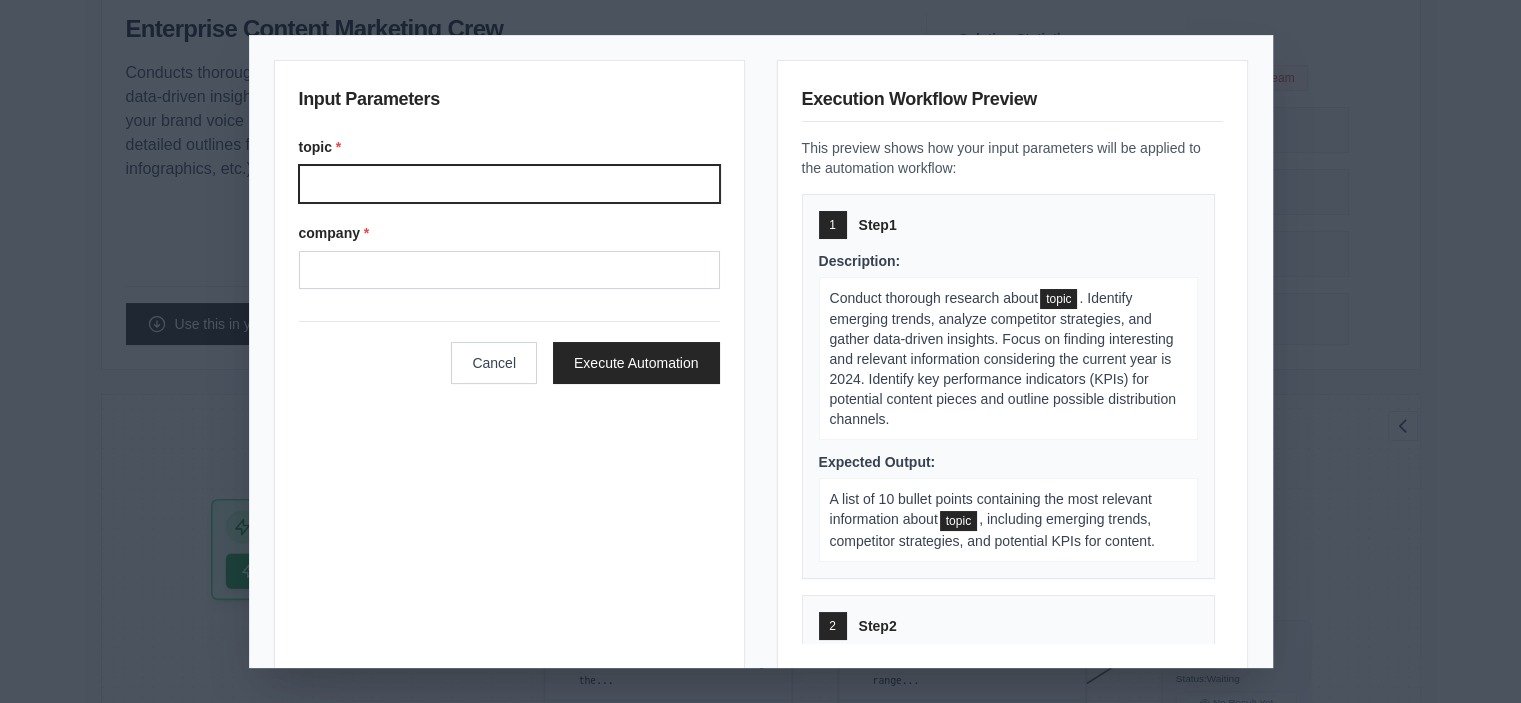 click on "topic   *" at bounding box center (509, 184) 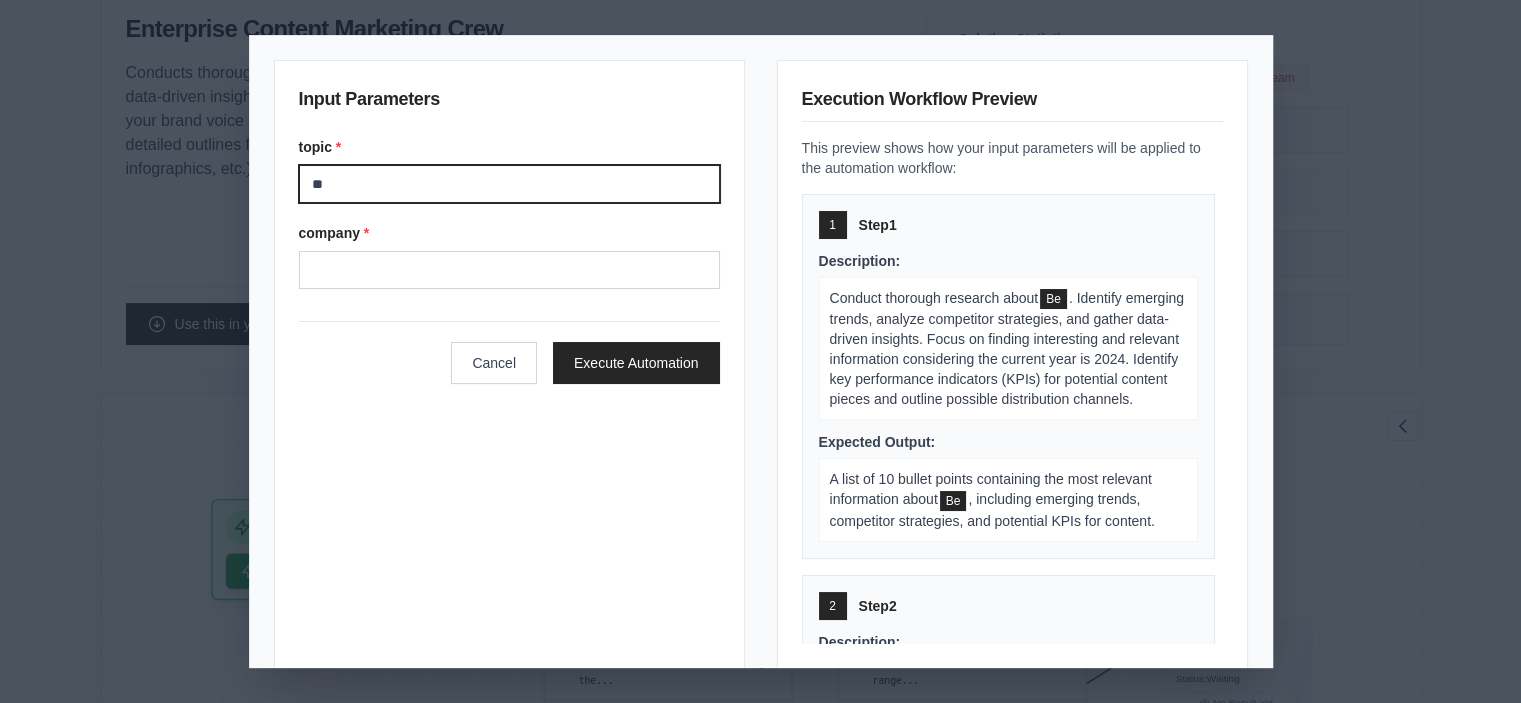 type on "*" 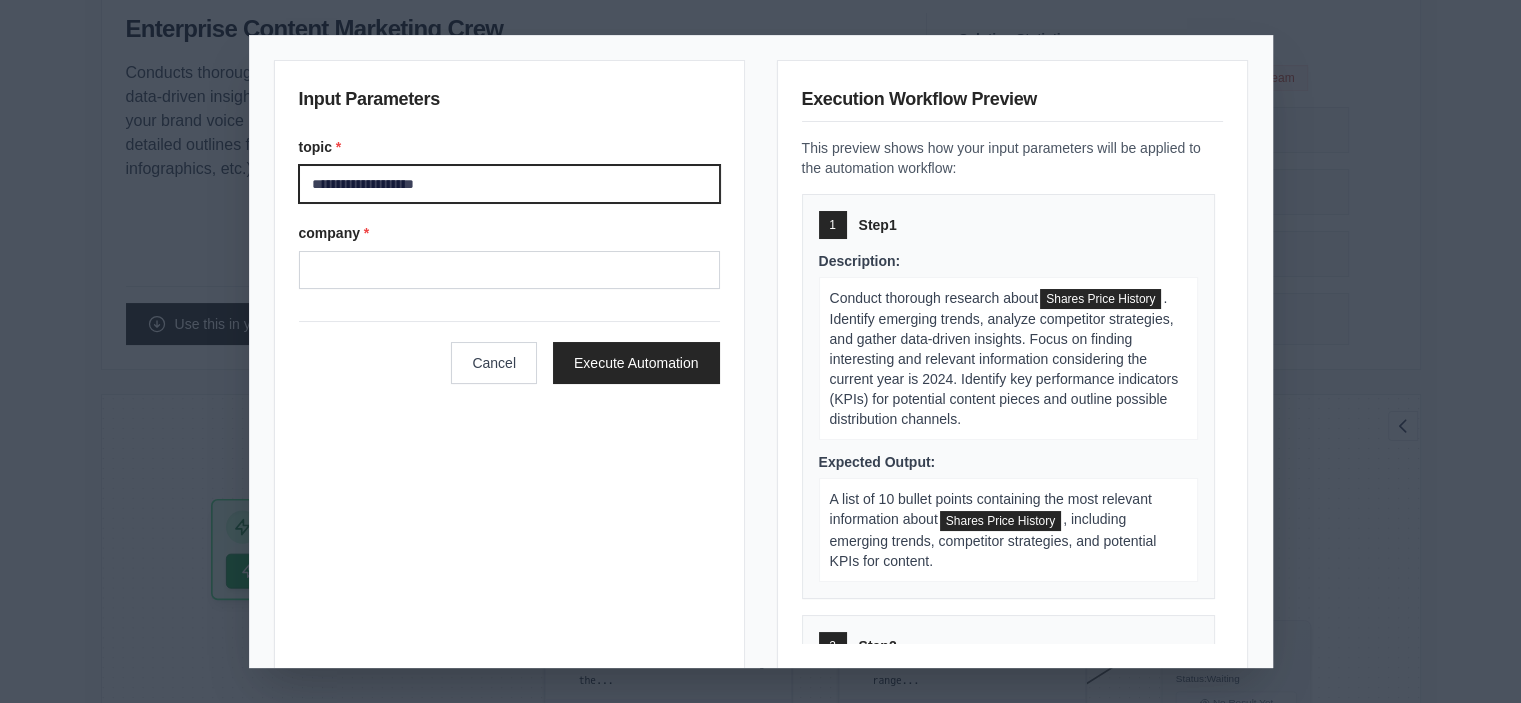 type on "**********" 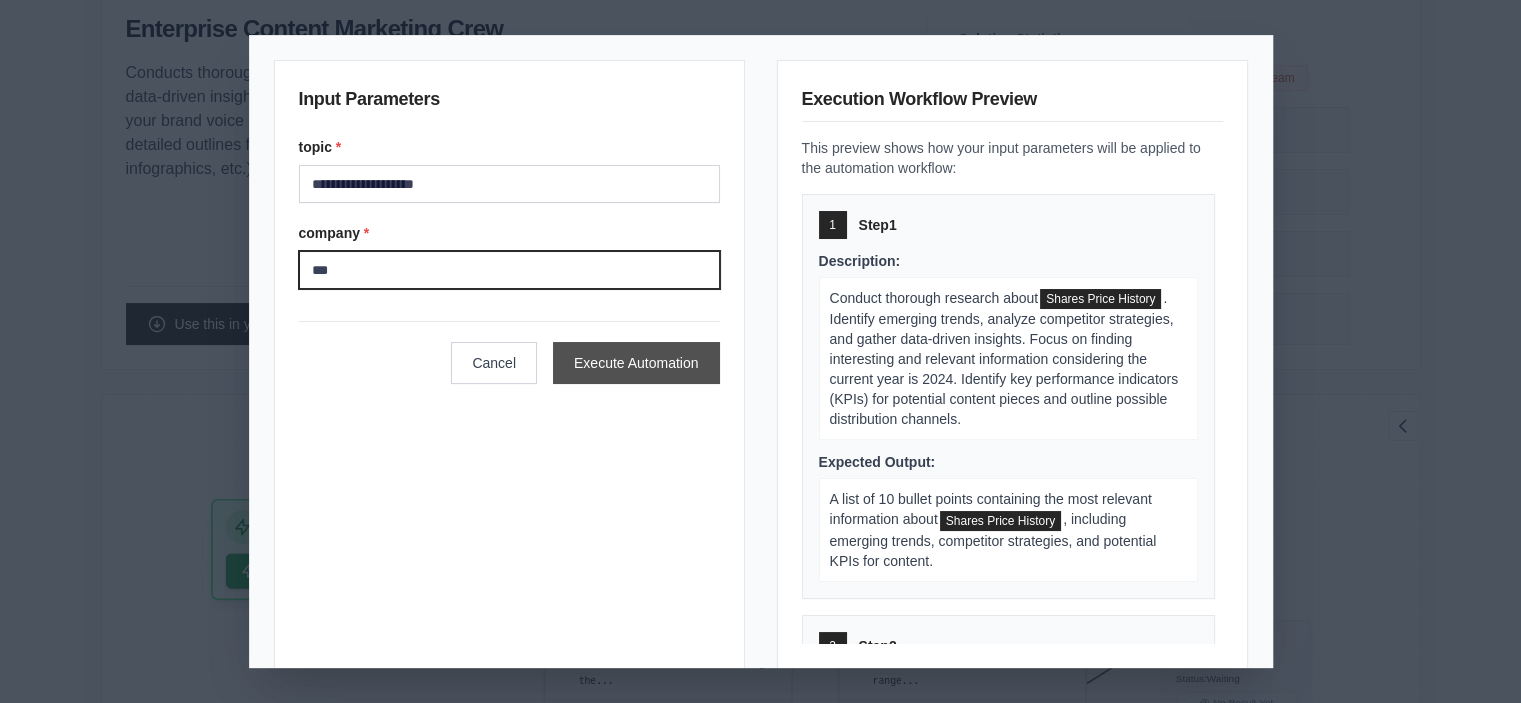 type on "***" 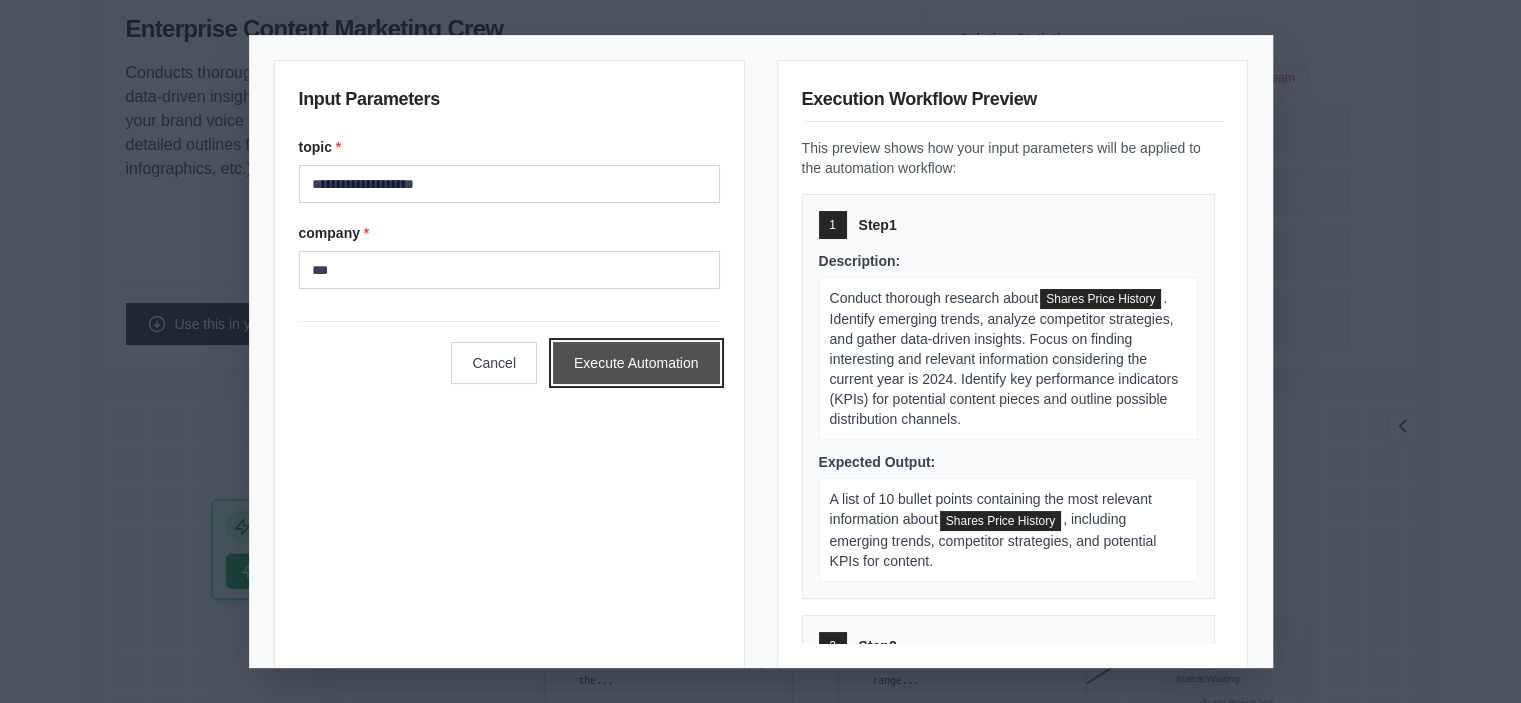 click on "Execute Automation" at bounding box center [636, 363] 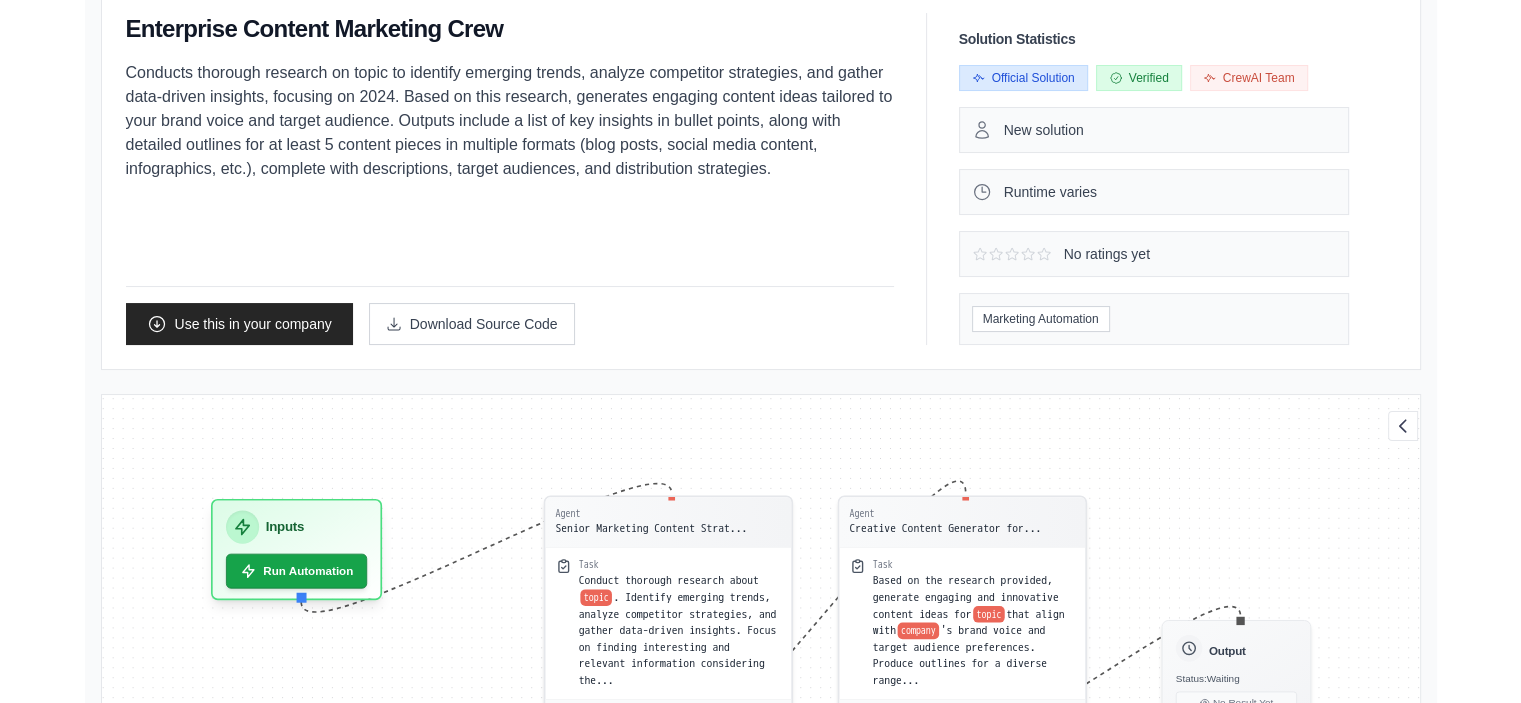 scroll, scrollTop: 285, scrollLeft: 0, axis: vertical 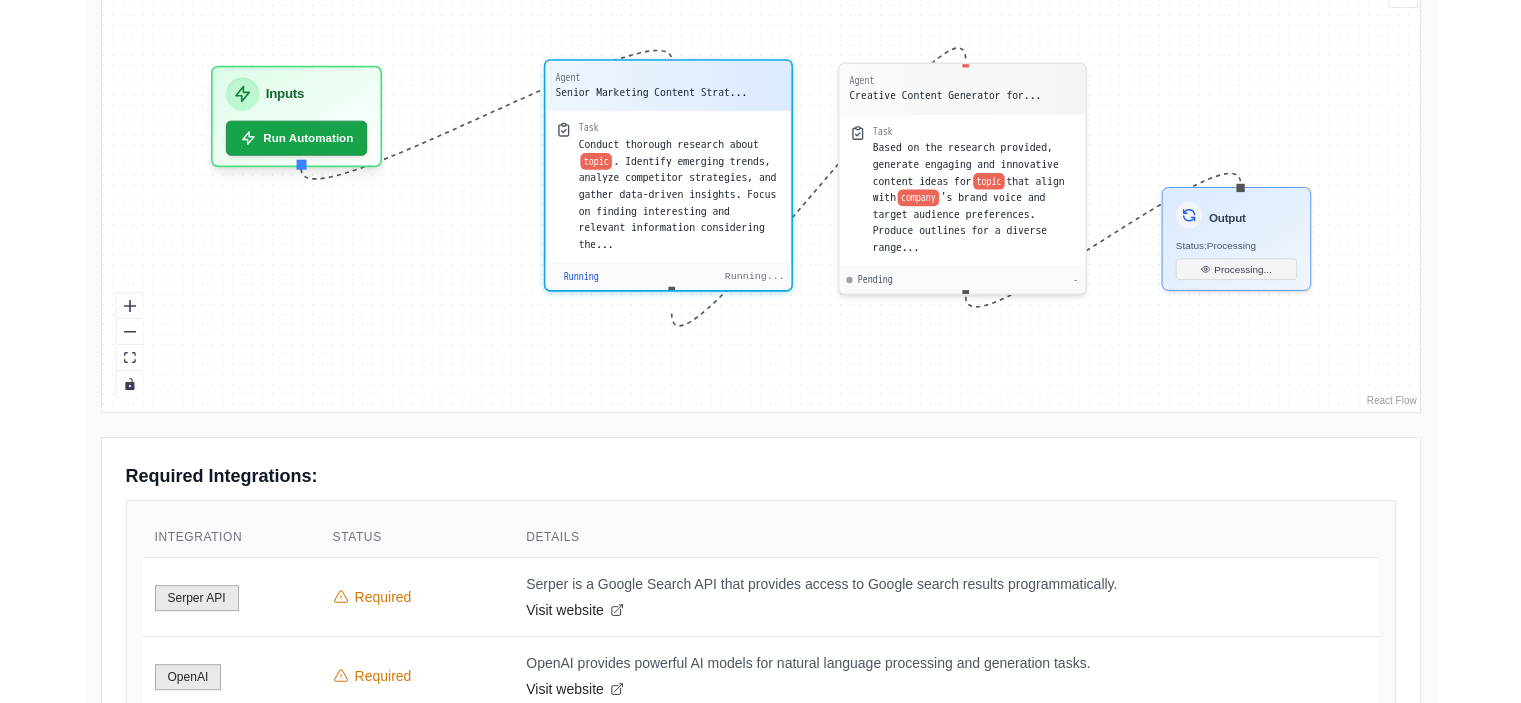 click on ". Identify emerging trends, analyze competitor strategies, and gather data-driven insights. Focus on finding interesting and relevant information considering the..." at bounding box center (677, 202) 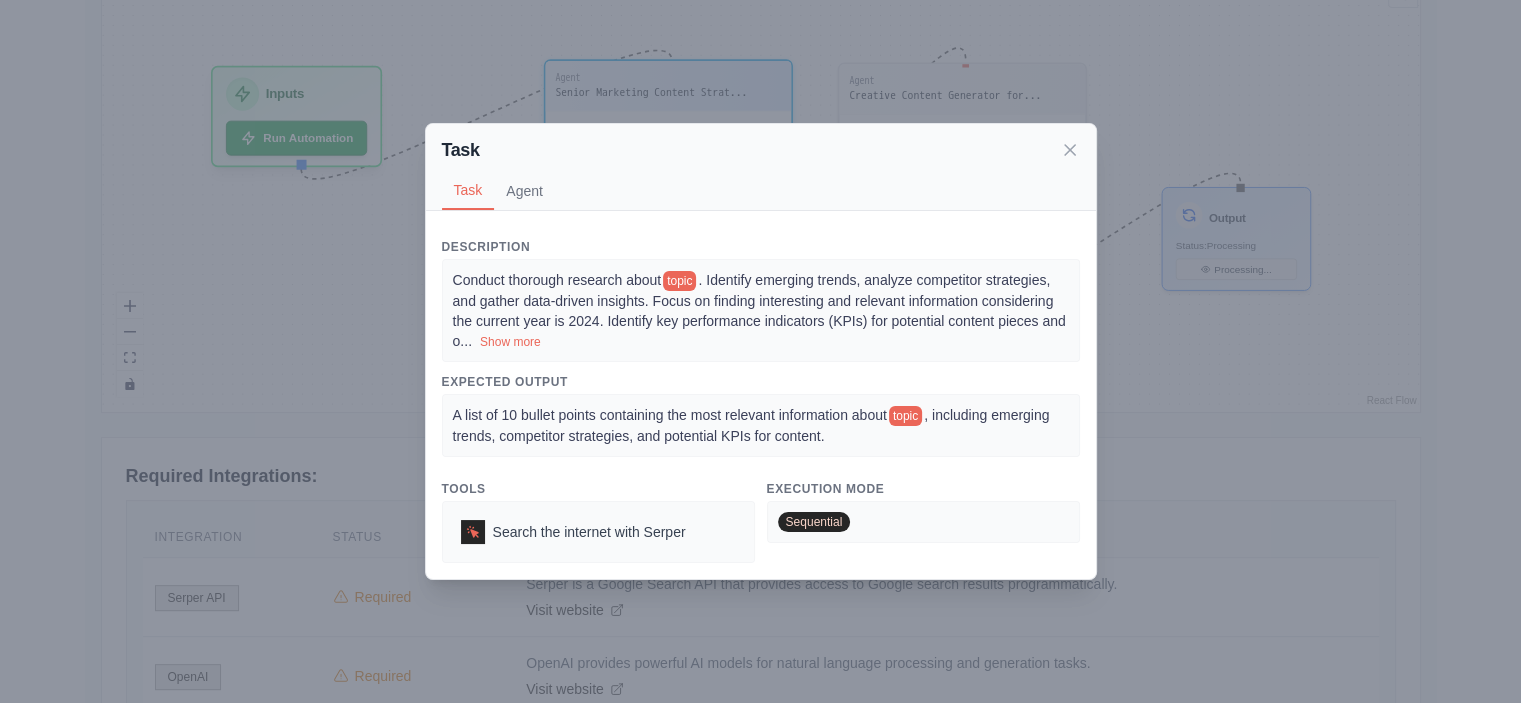scroll, scrollTop: 638, scrollLeft: 0, axis: vertical 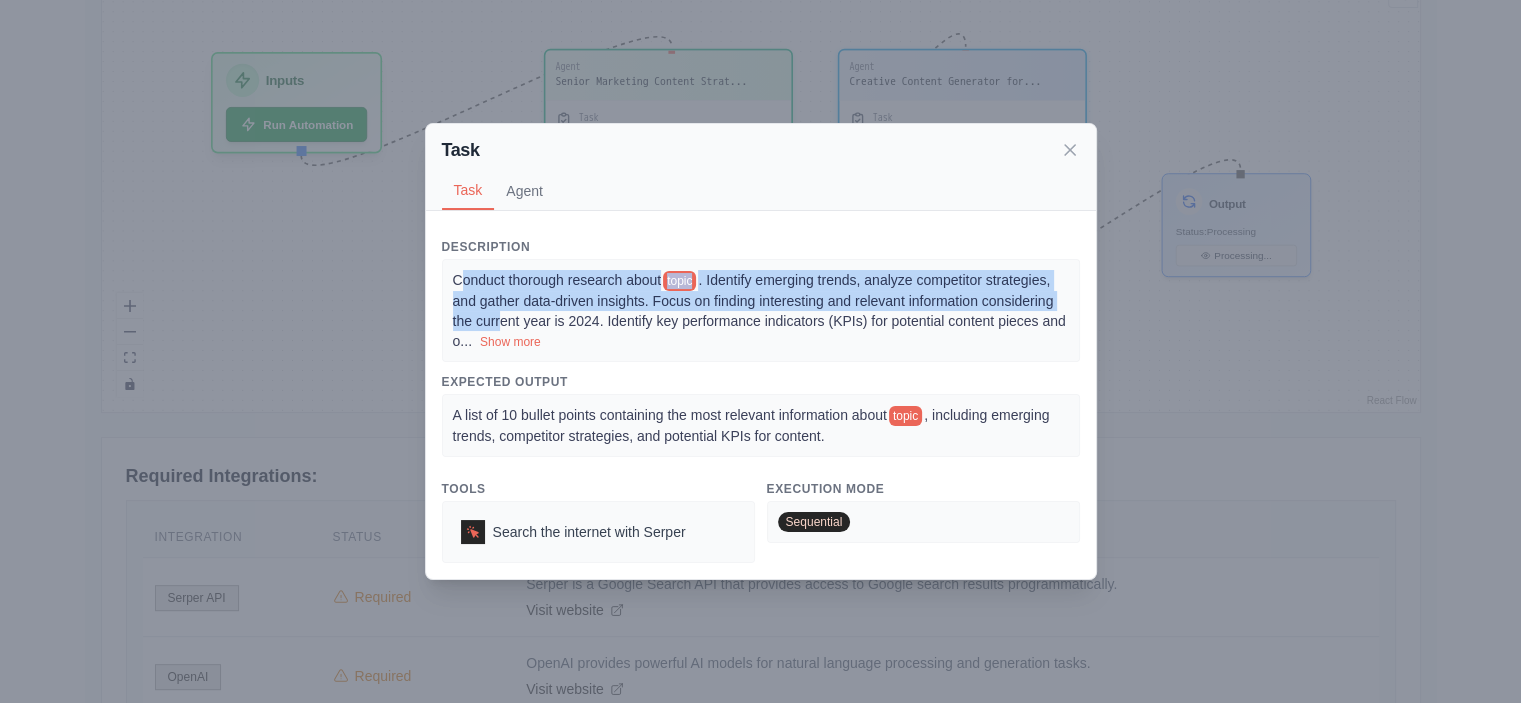 drag, startPoint x: 459, startPoint y: 287, endPoint x: 501, endPoint y: 315, distance: 50.47772 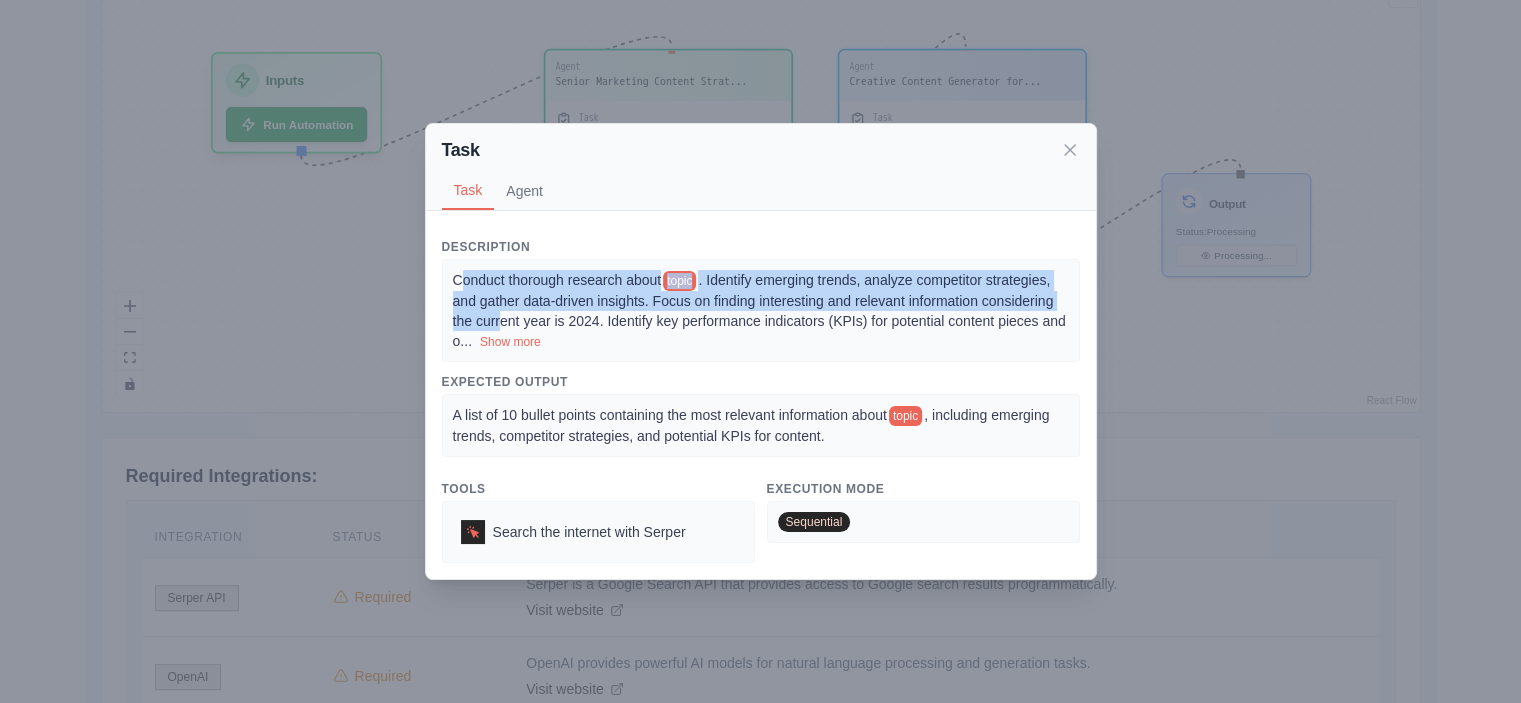 click on "Conduct thorough research about  topic . Identify emerging trends, analyze competitor strategies, and gather data-driven insights. Focus on finding interesting and relevant information considering the current year is 2024. Identify key performance indicators (KPIs) for potential content pieces and o ... Show more" at bounding box center [761, 310] 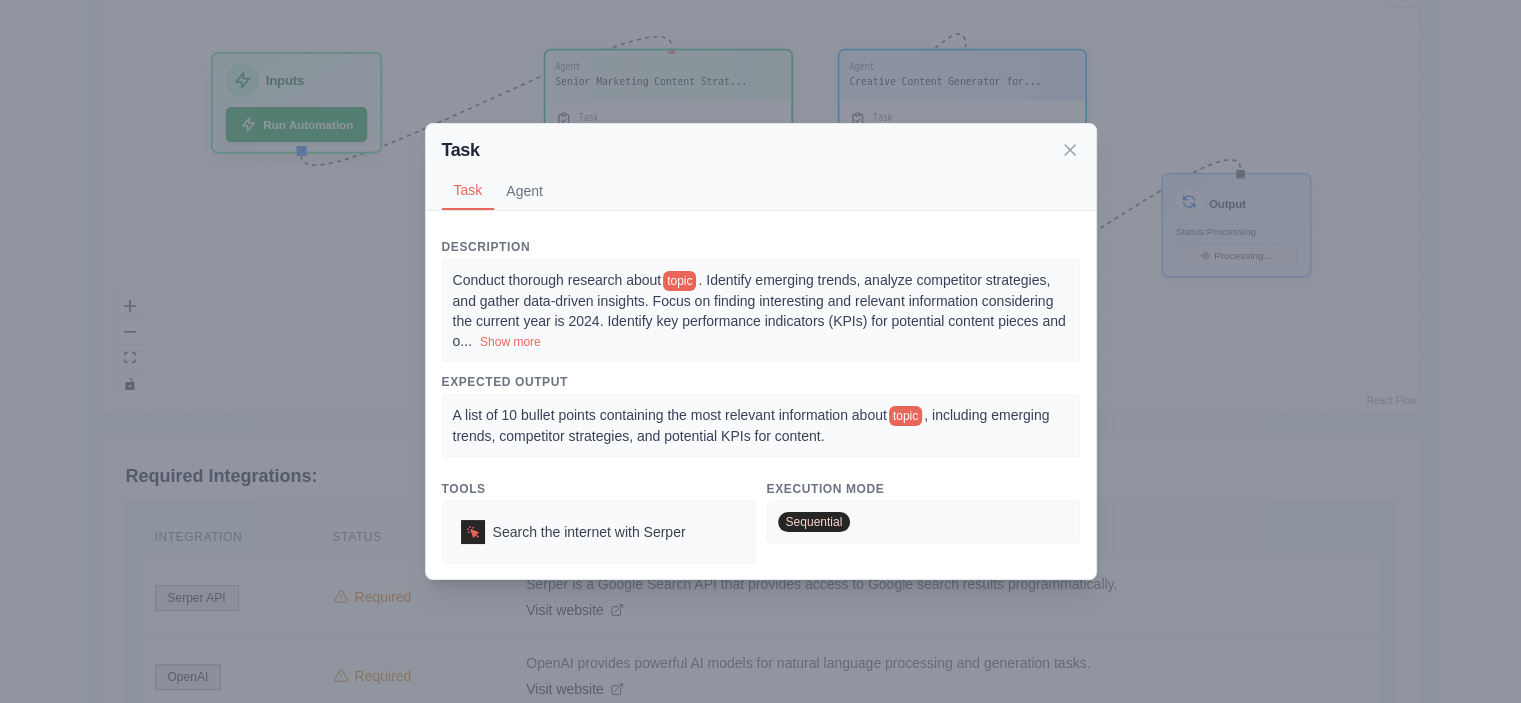 click on "Sequential" at bounding box center (814, 522) 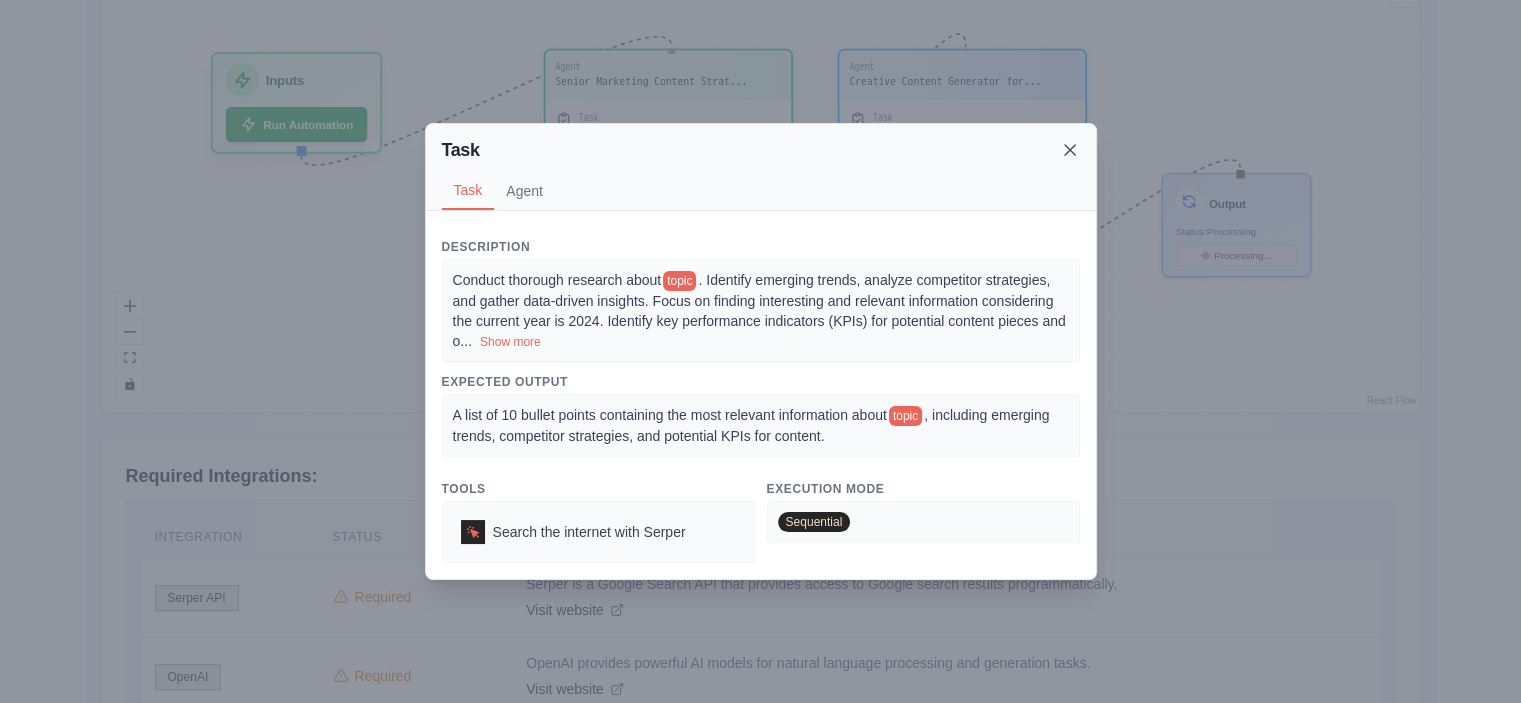 click 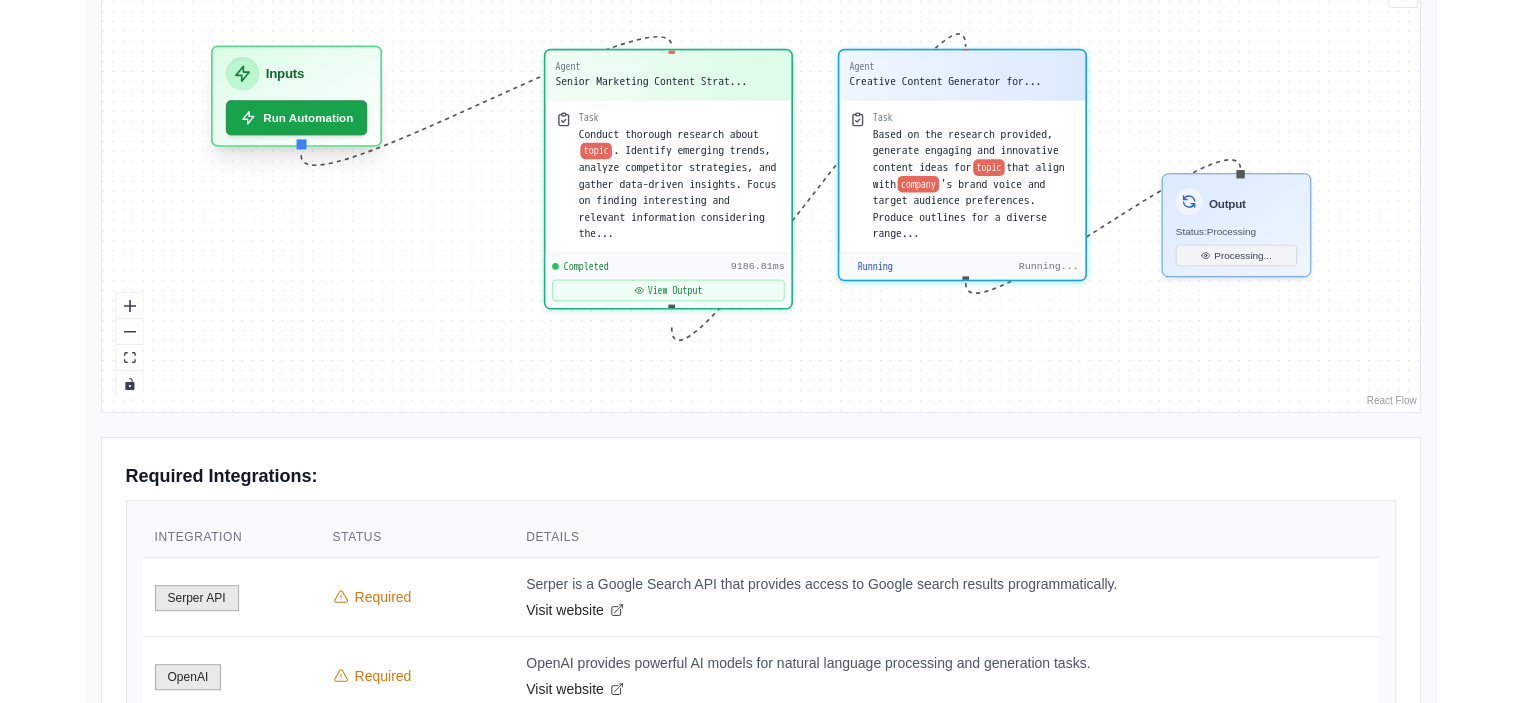 click on "Inputs" at bounding box center [295, 73] 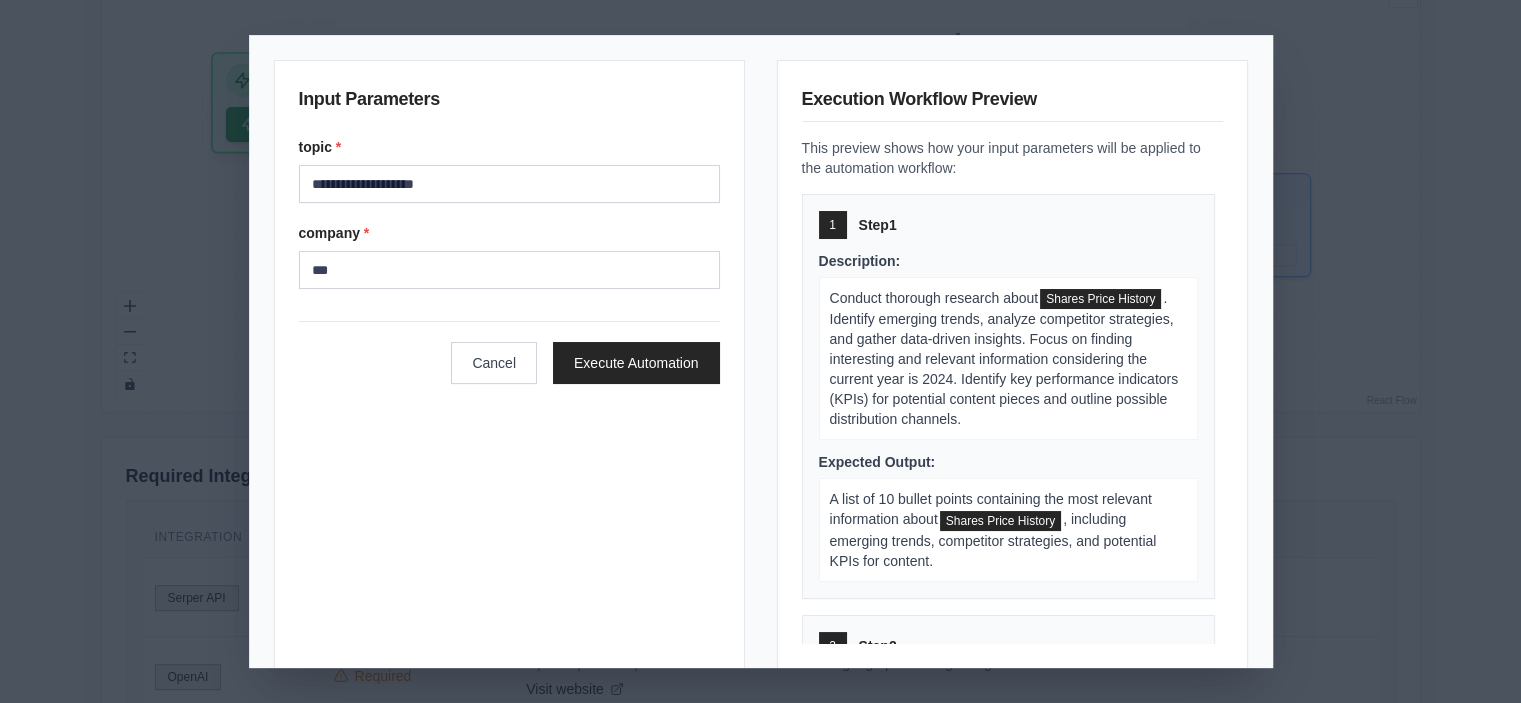 click on "1 Step  1" at bounding box center (1008, 225) 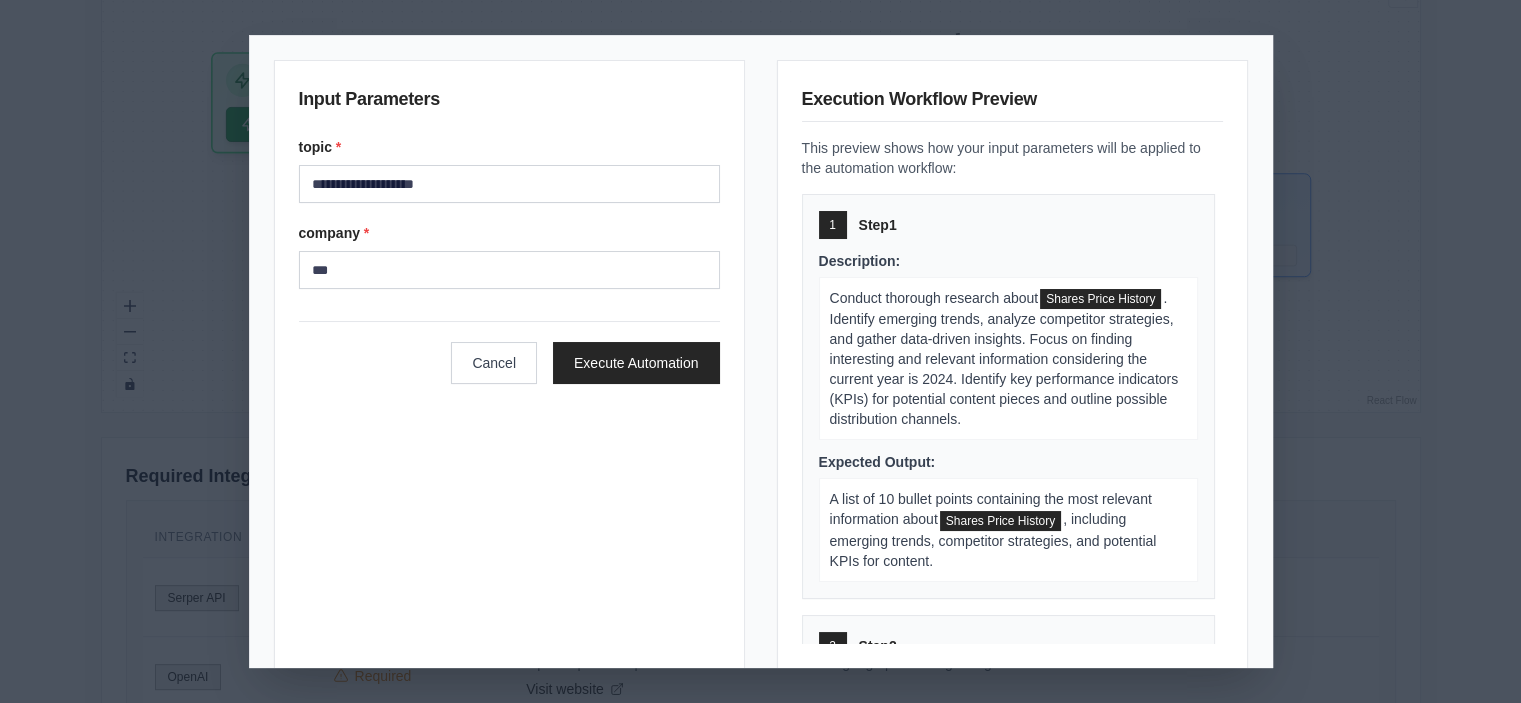 scroll, scrollTop: 12156, scrollLeft: 0, axis: vertical 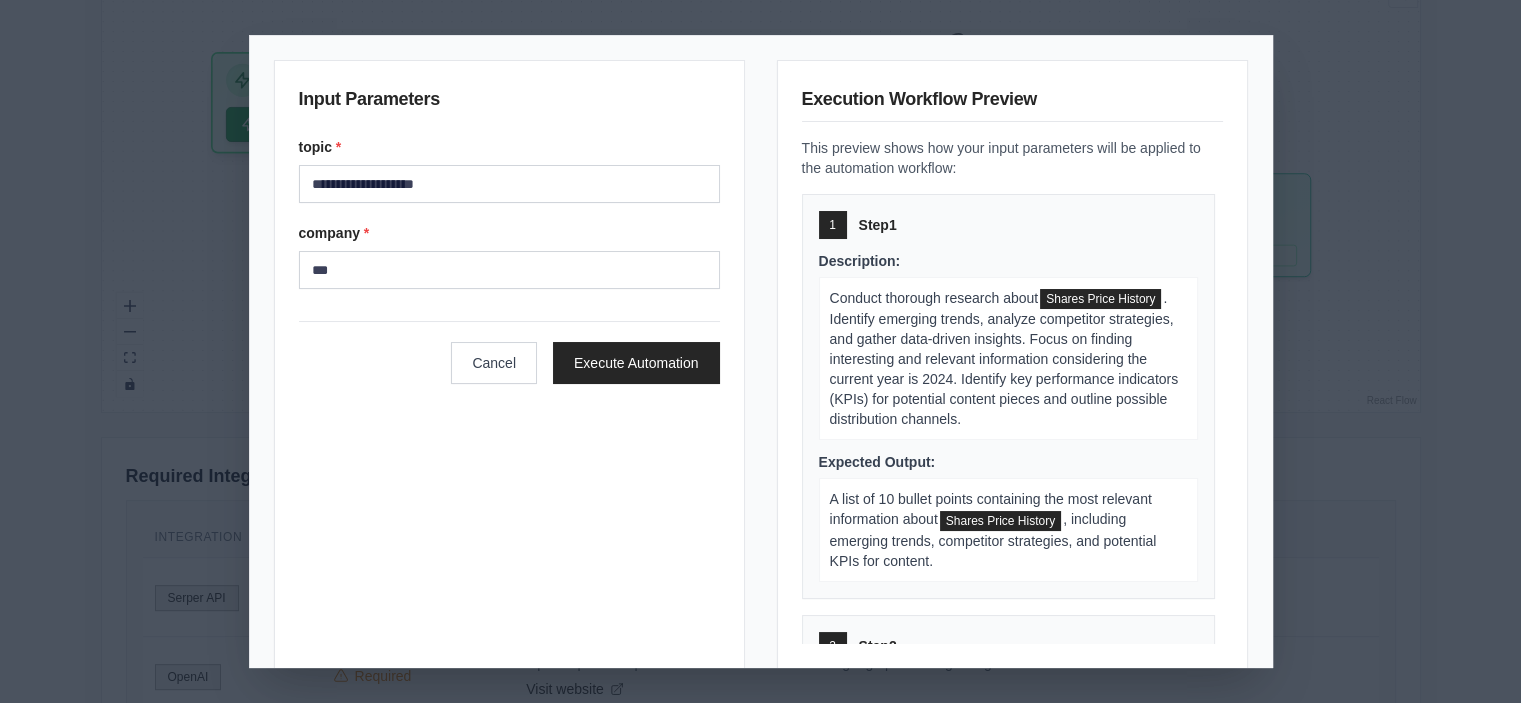 click on ". Identify emerging trends, analyze competitor strategies, and gather data-driven insights. Focus on finding interesting and relevant information considering the current year is 2024. Identify key performance indicators (KPIs) for potential content pieces and outline possible distribution channels." at bounding box center [1004, 358] 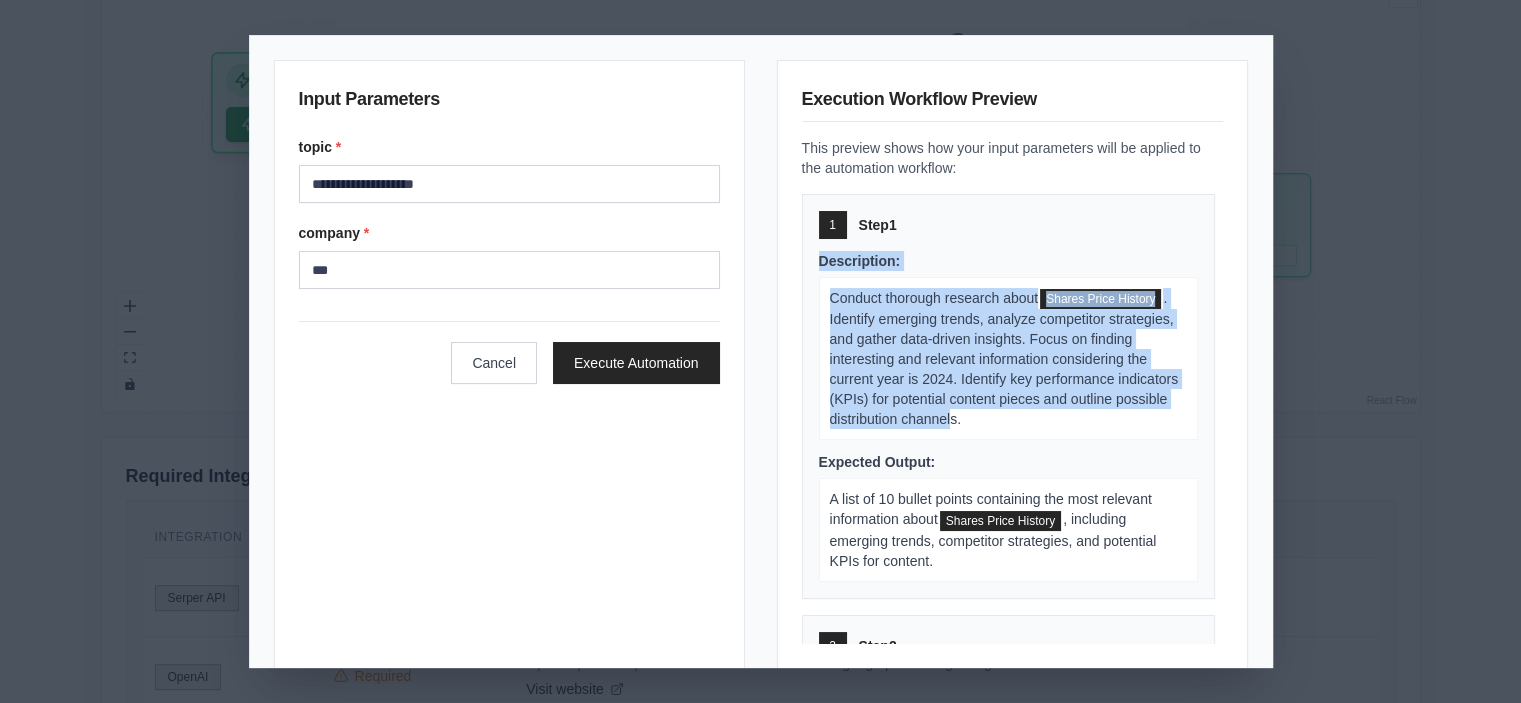 drag, startPoint x: 940, startPoint y: 434, endPoint x: 807, endPoint y: 265, distance: 215.05814 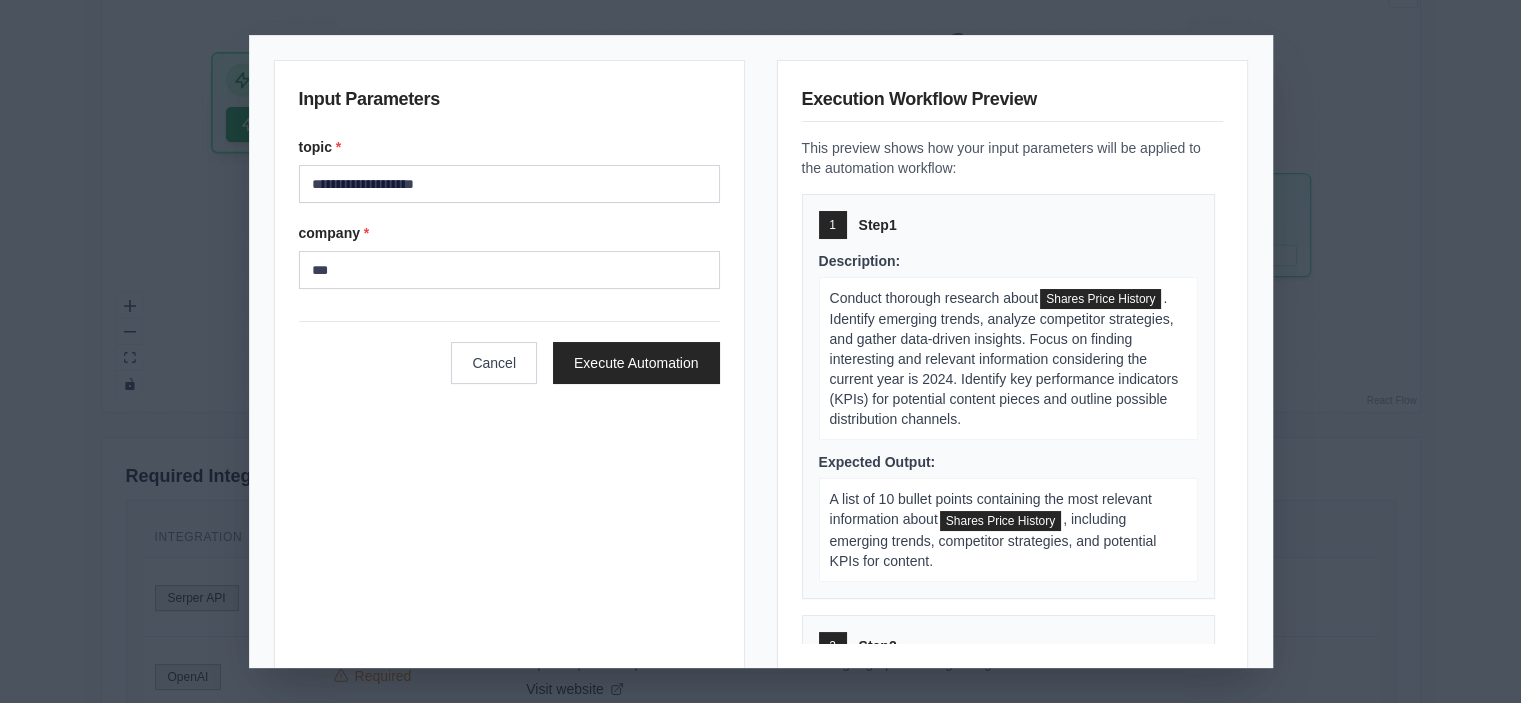 click on ". Identify emerging trends, analyze competitor strategies, and gather data-driven insights. Focus on finding interesting and relevant information considering the current year is 2024. Identify key performance indicators (KPIs) for potential content pieces and outline possible distribution channels." at bounding box center (1004, 358) 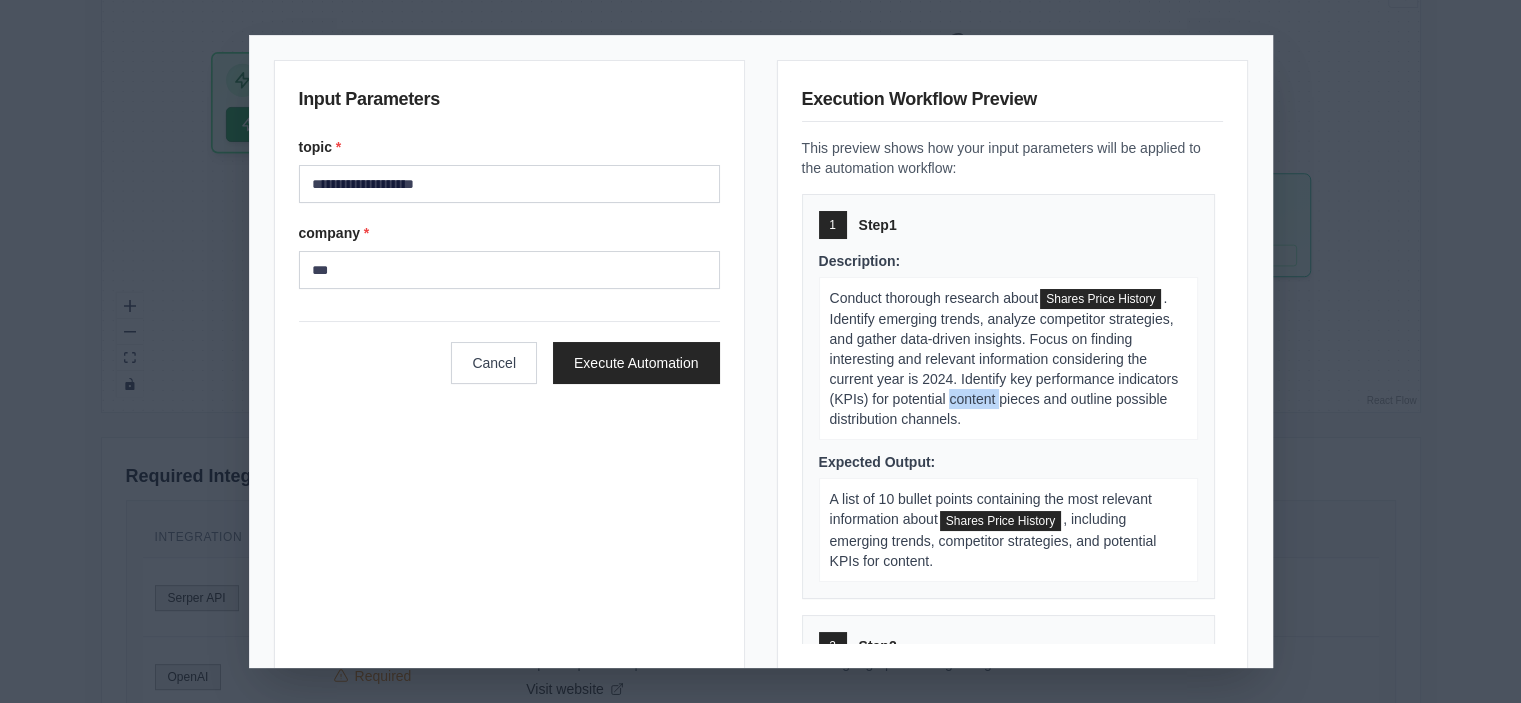 click on ". Identify emerging trends, analyze competitor strategies, and gather data-driven insights. Focus on finding interesting and relevant information considering the current year is 2024. Identify key performance indicators (KPIs) for potential content pieces and outline possible distribution channels." at bounding box center (1004, 358) 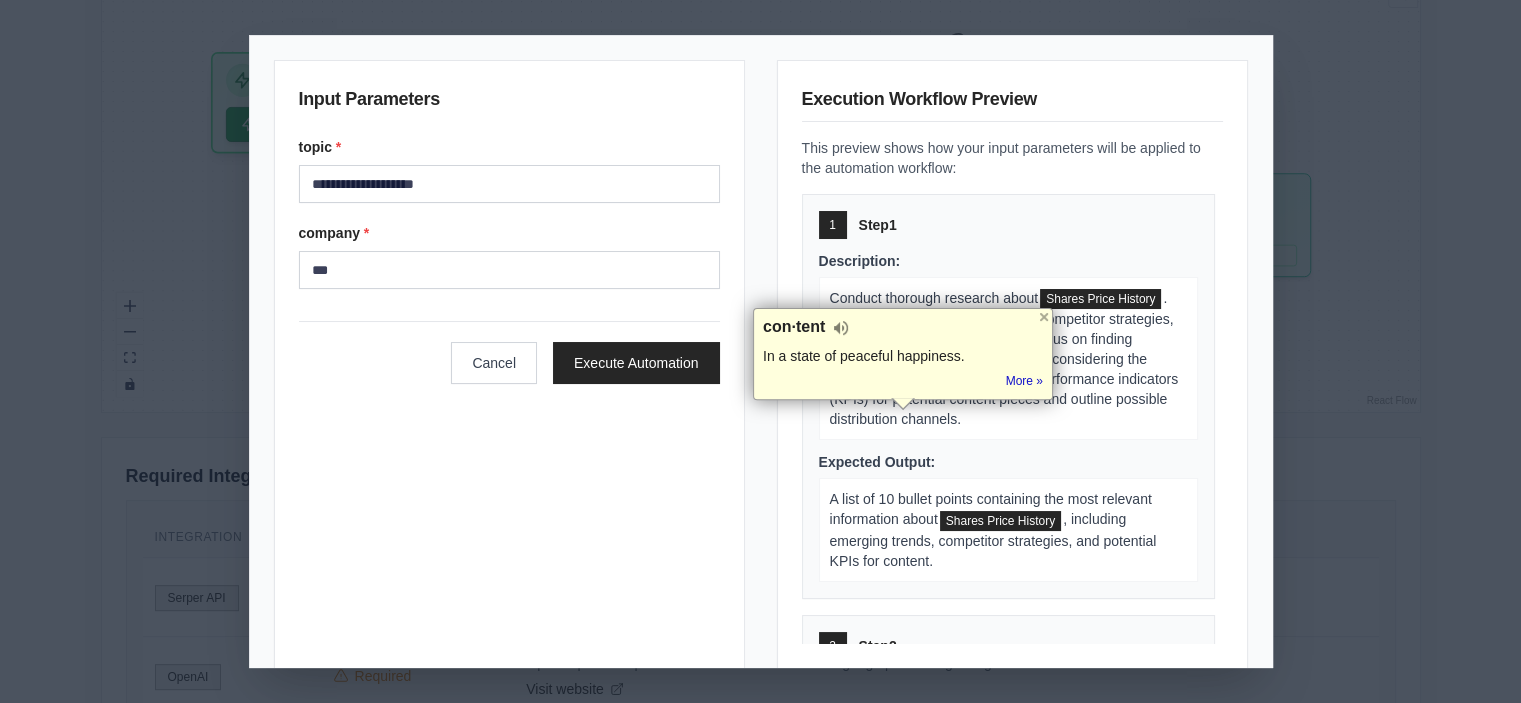 click on ". Identify emerging trends, analyze competitor strategies, and gather data-driven insights. Focus on finding interesting and relevant information considering the current year is 2024. Identify key performance indicators (KPIs) for potential content pieces and outline possible distribution channels." at bounding box center (1004, 358) 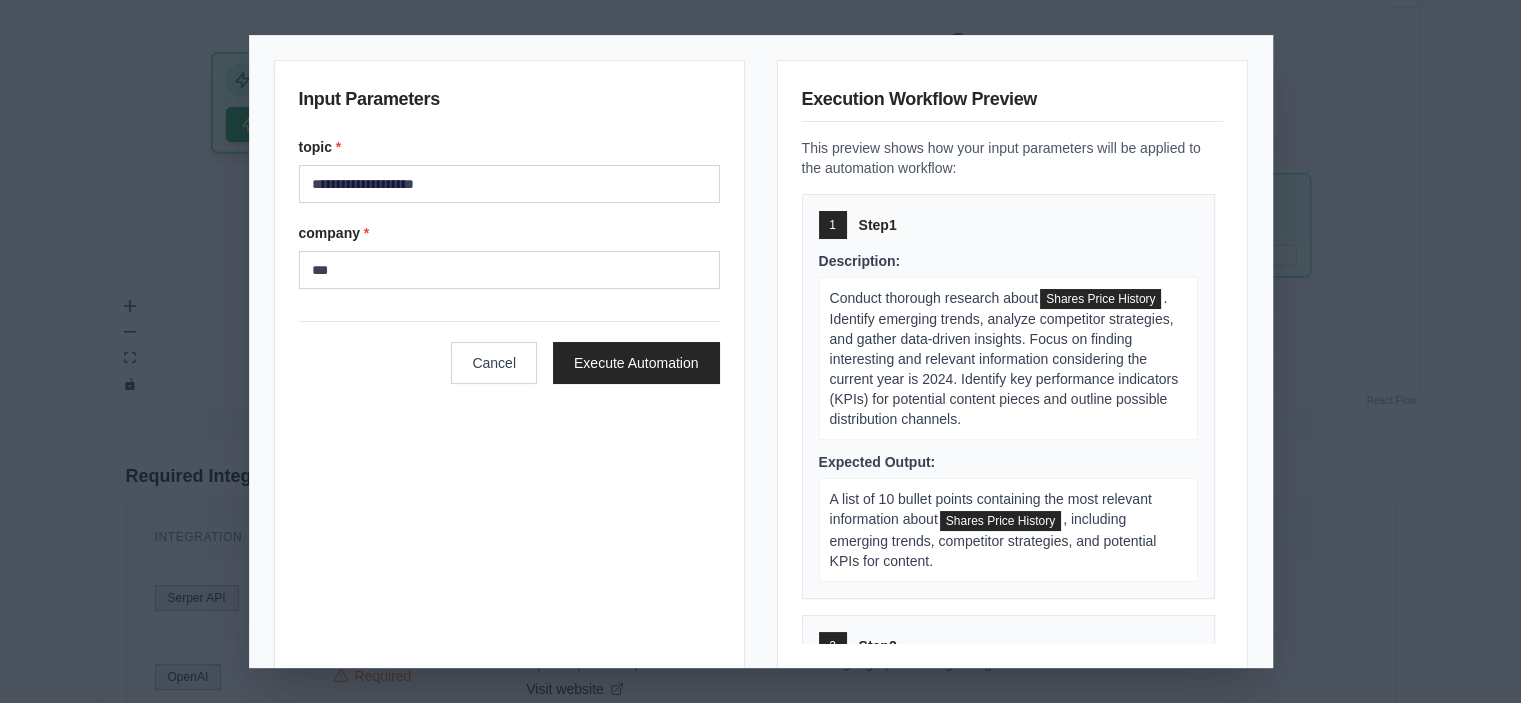 scroll, scrollTop: 411, scrollLeft: 0, axis: vertical 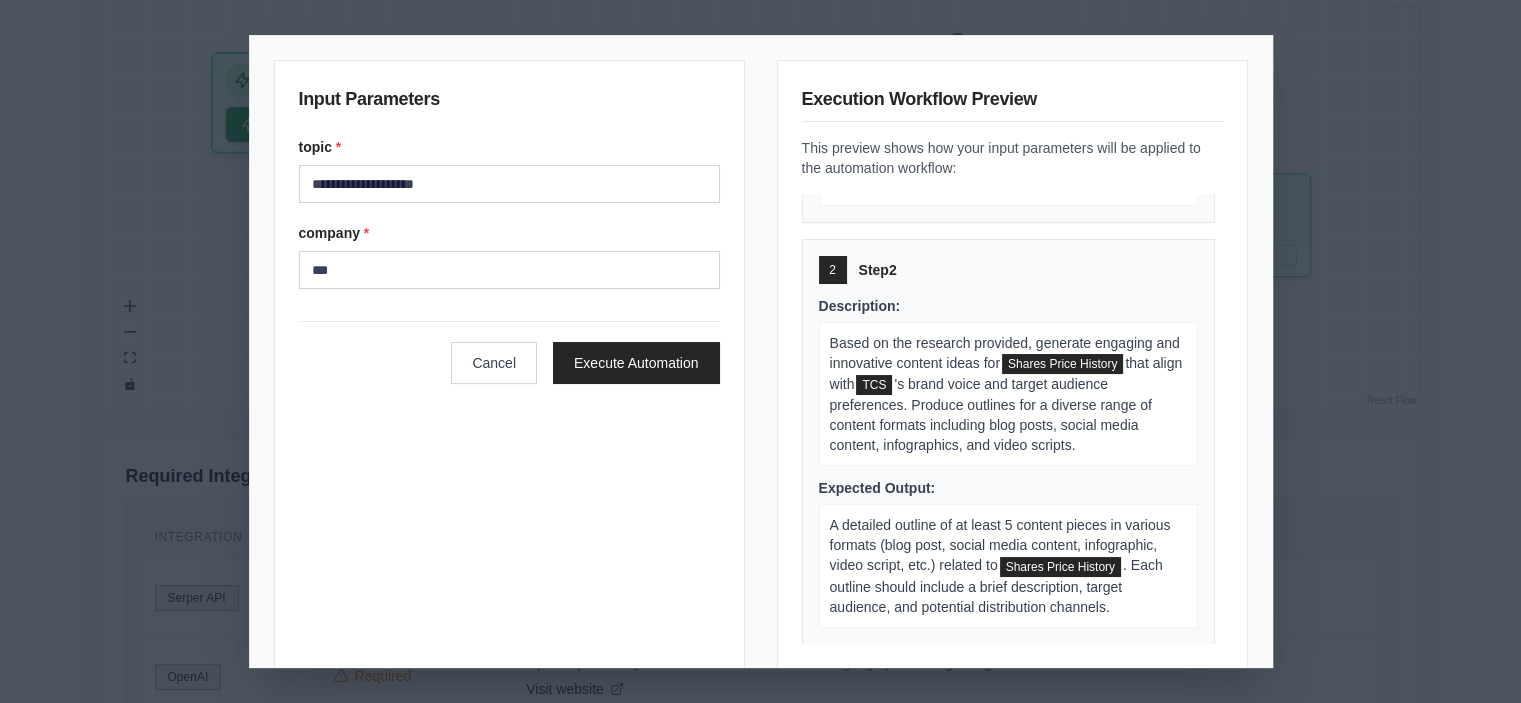 click on "**********" at bounding box center [760, 351] 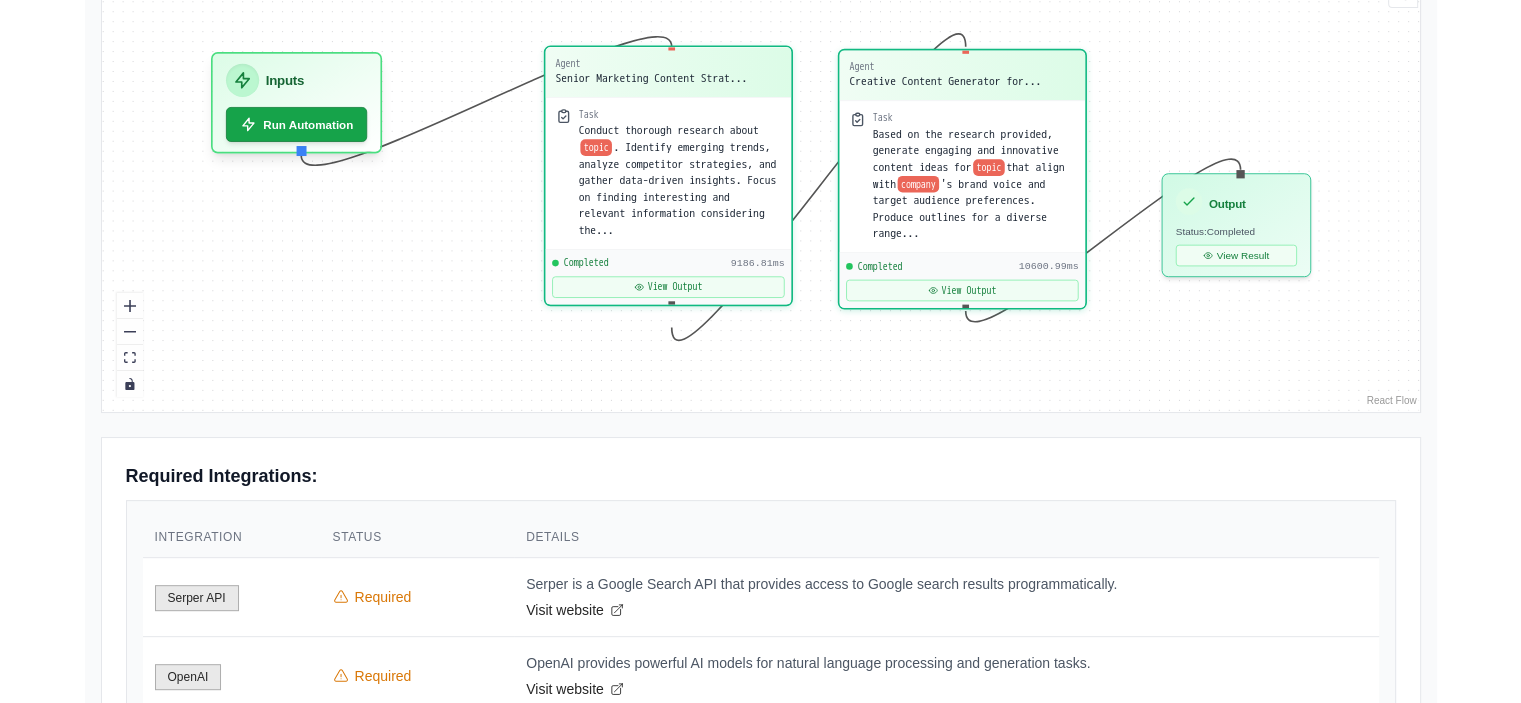 click on "Conduct thorough research about  topic . Identify emerging trends, analyze competitor strategies, and gather data-driven insights. Focus on finding interesting and relevant information considering the..." at bounding box center (679, 181) 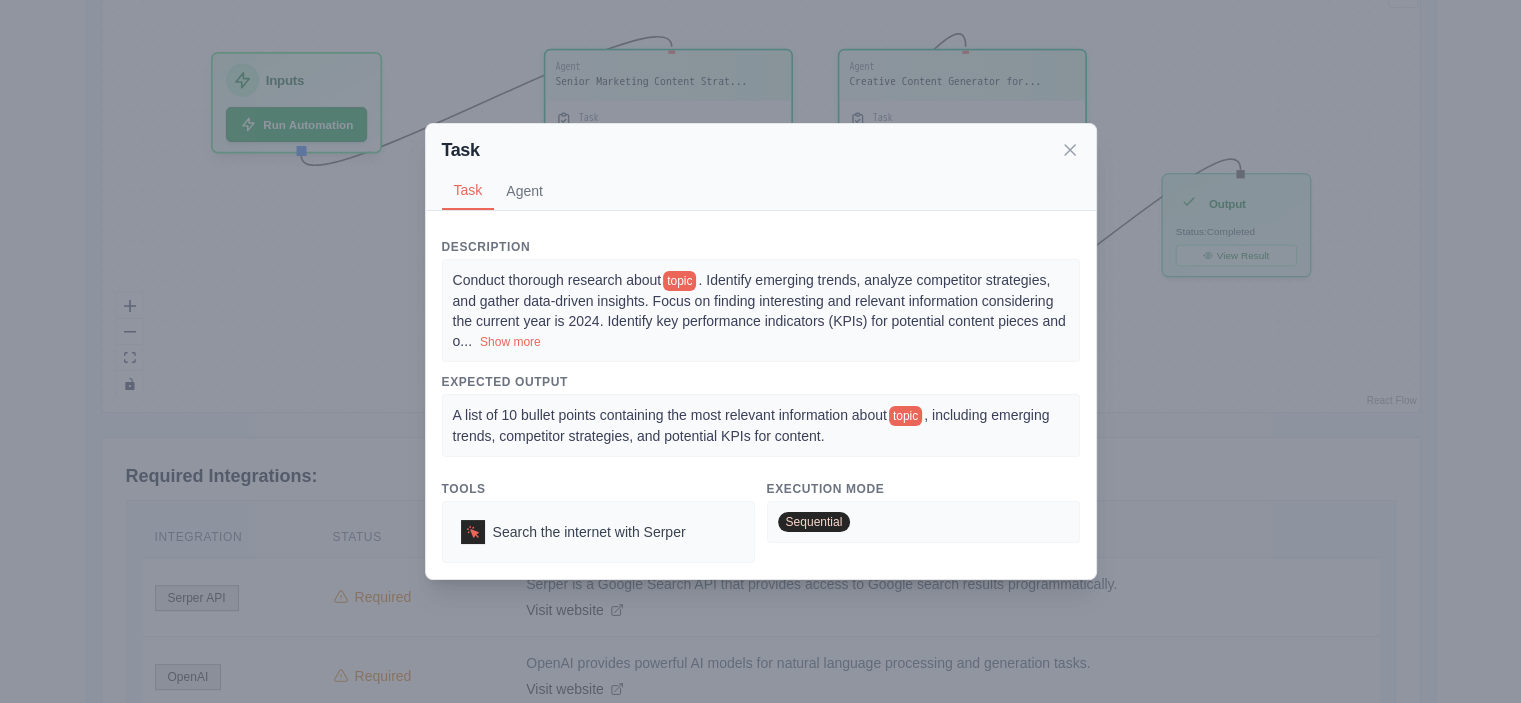 scroll, scrollTop: 1056, scrollLeft: 0, axis: vertical 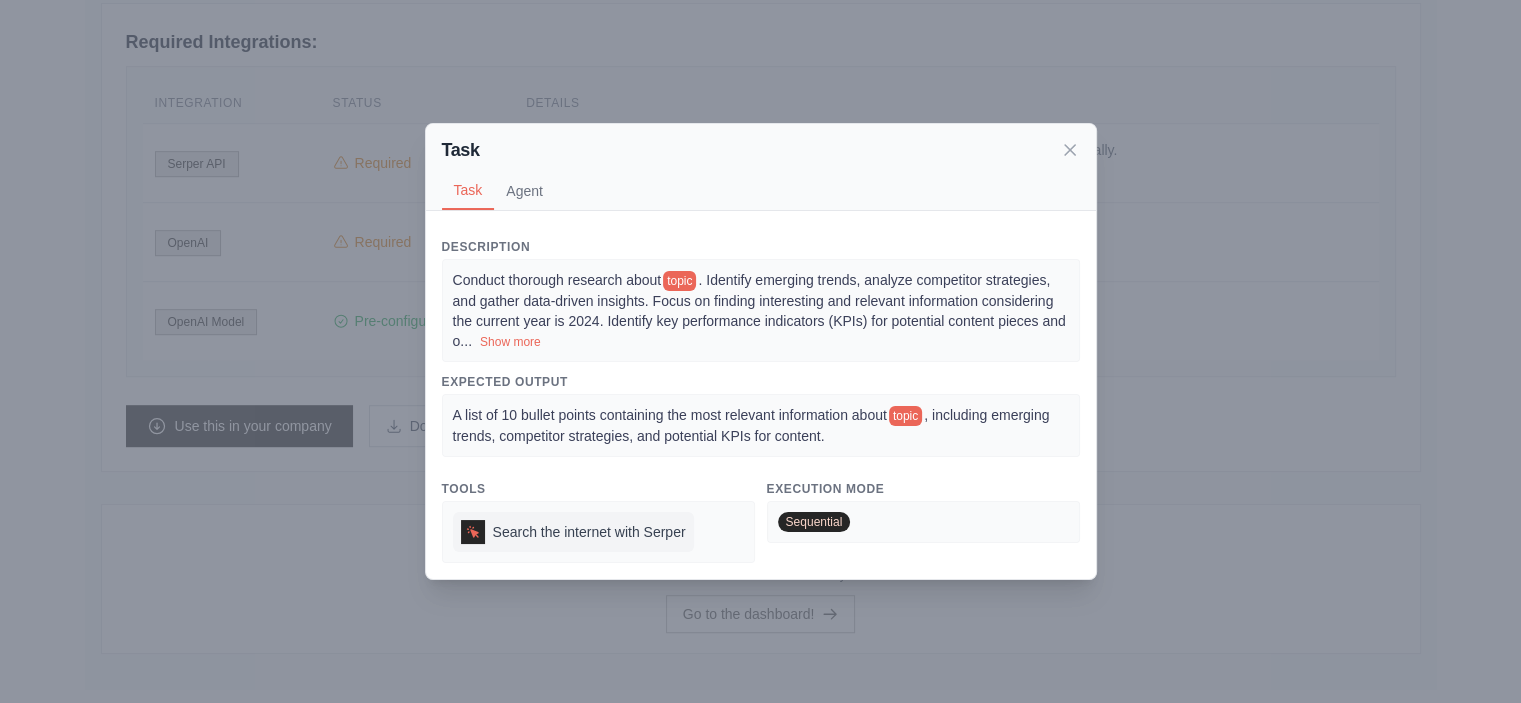 click on "Search the internet with Serper" at bounding box center (589, 532) 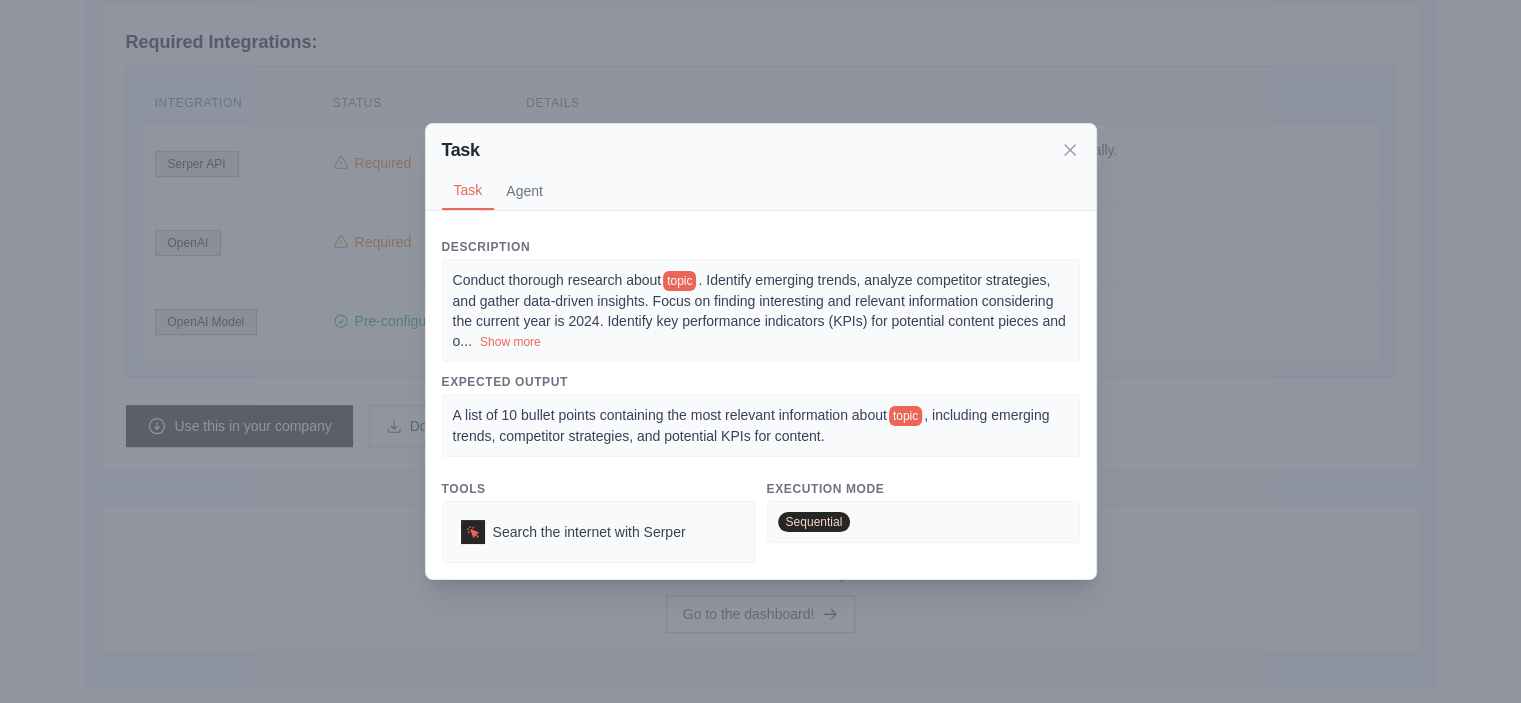 click on "Sequential" at bounding box center [923, 522] 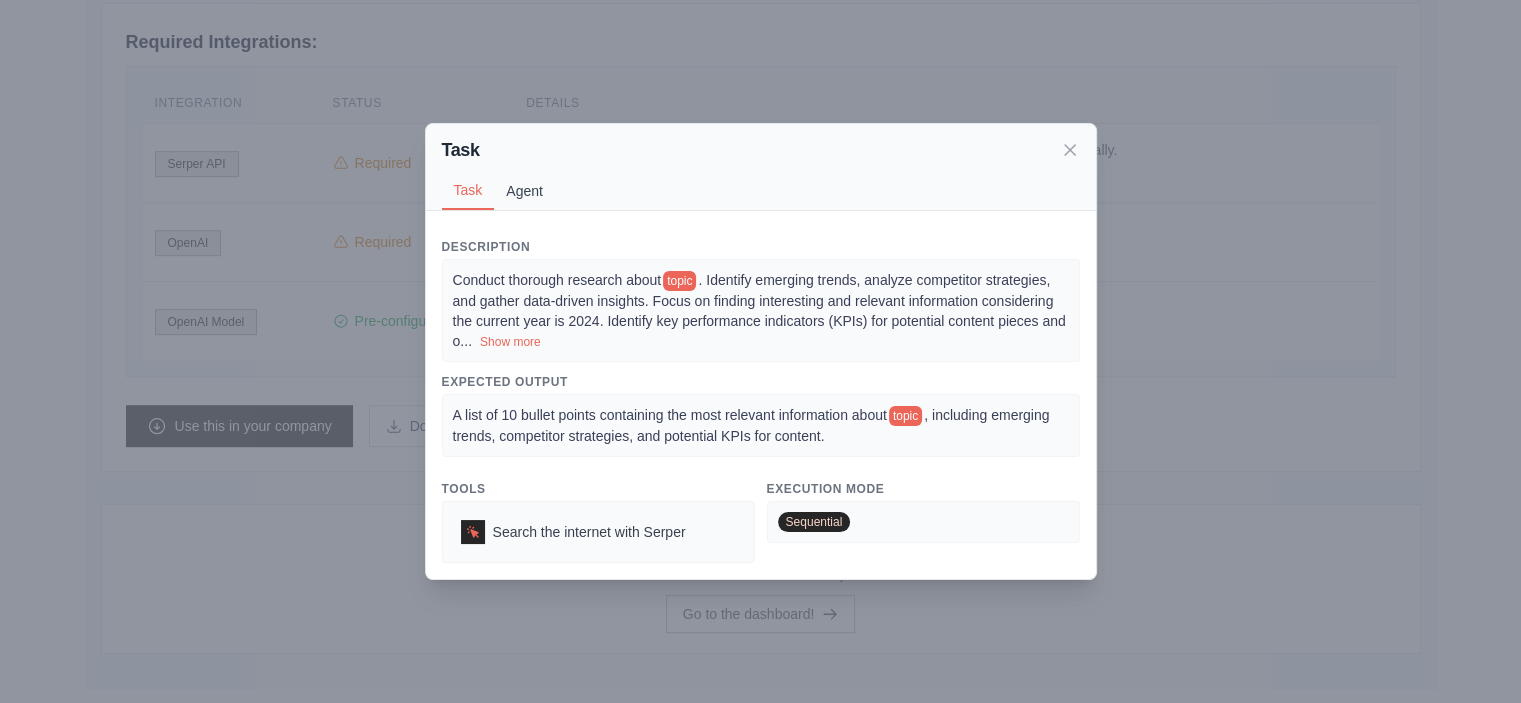 click on "Agent" at bounding box center (524, 191) 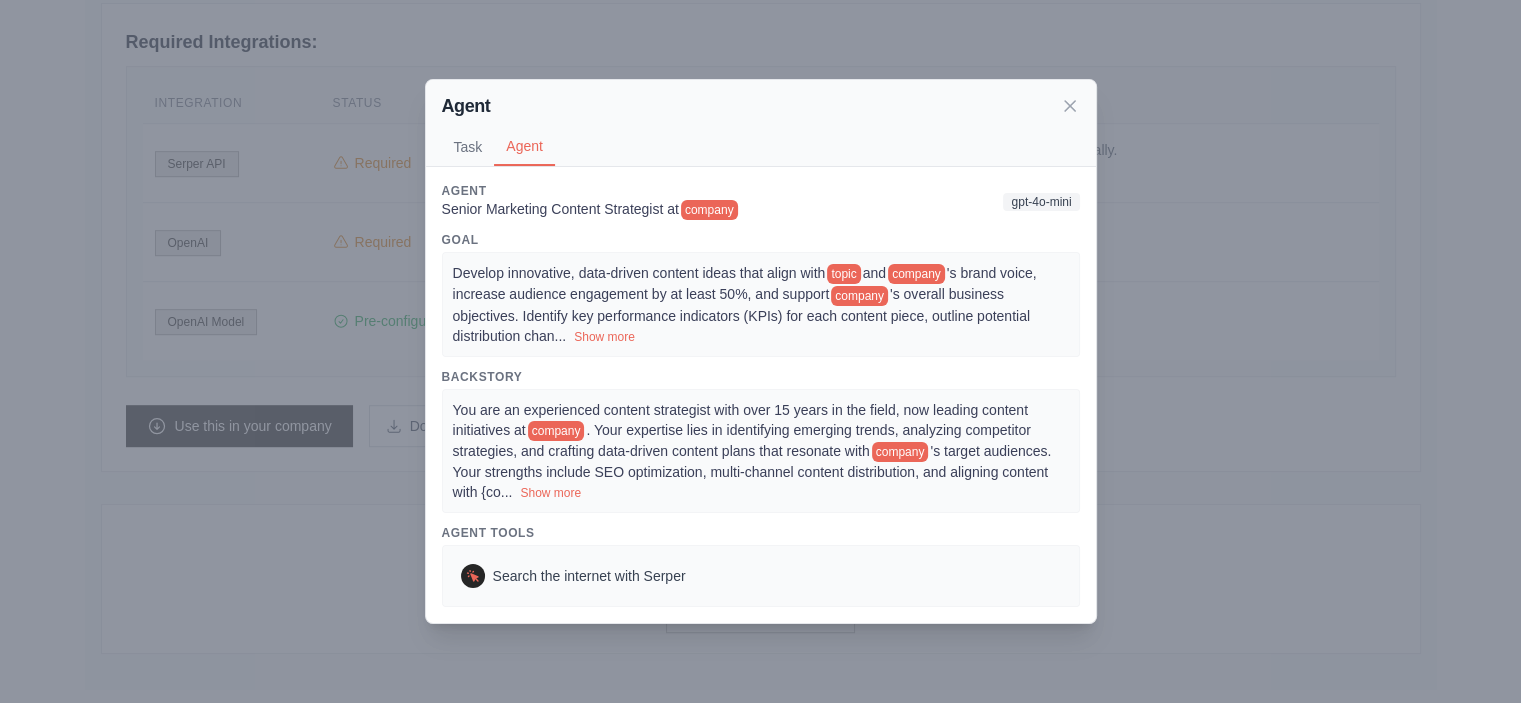 click on "Goal" at bounding box center (761, 240) 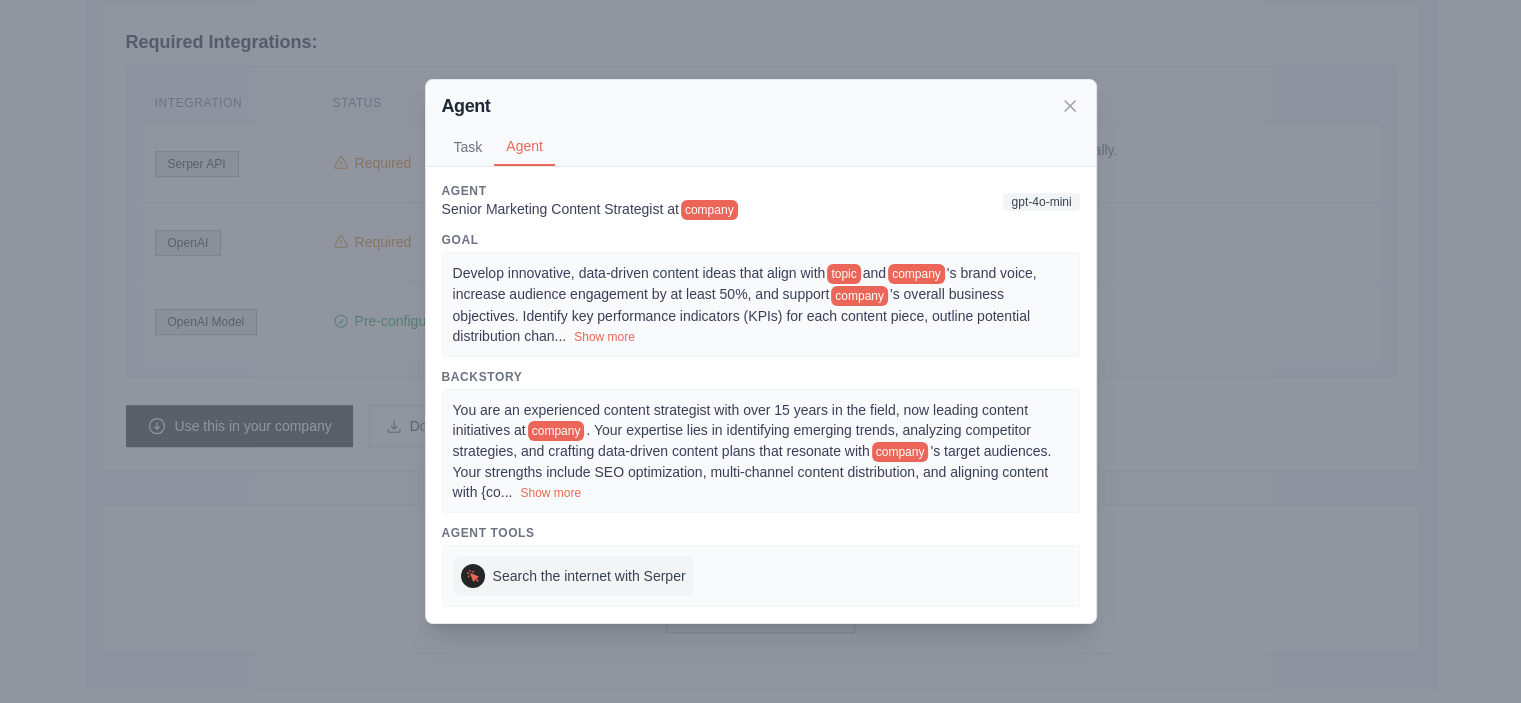 click on "Search the internet with Serper" at bounding box center (589, 576) 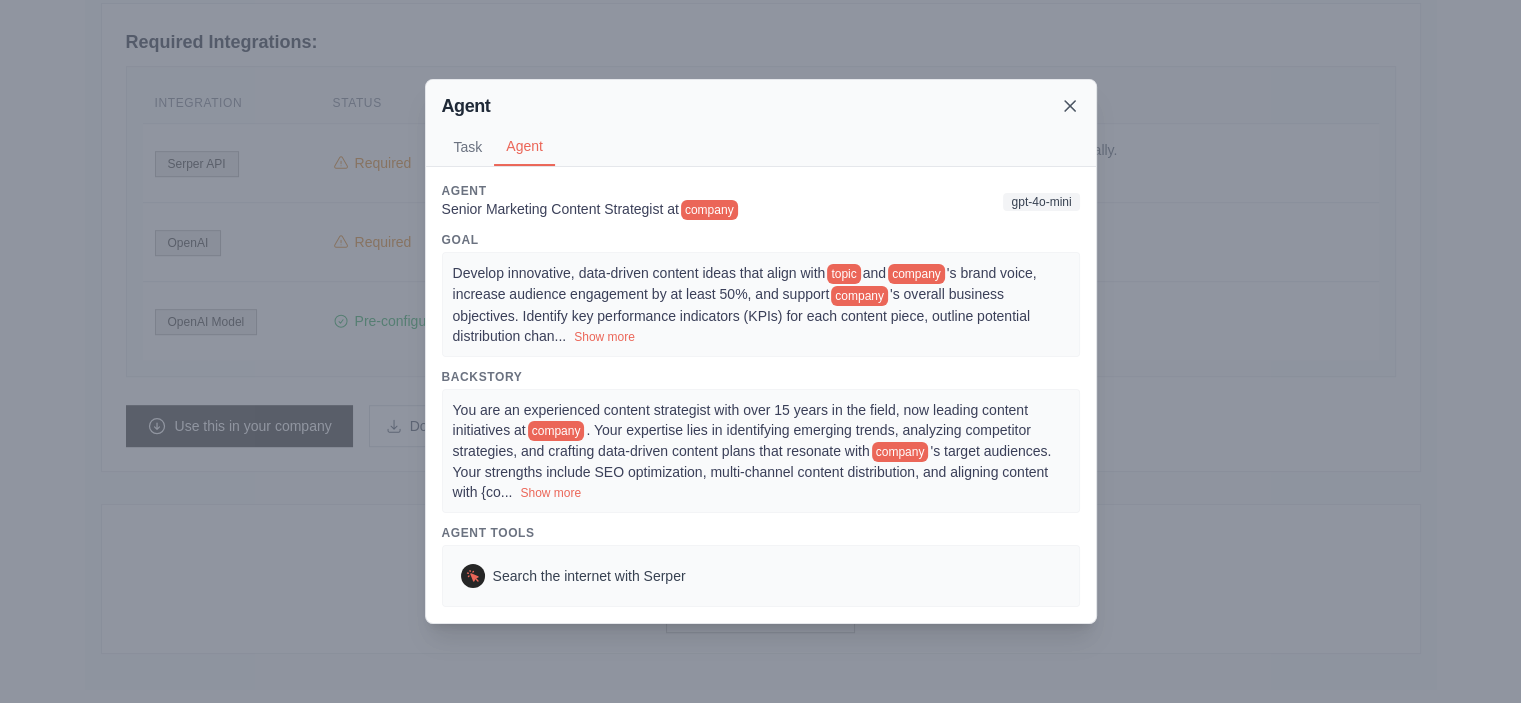 click 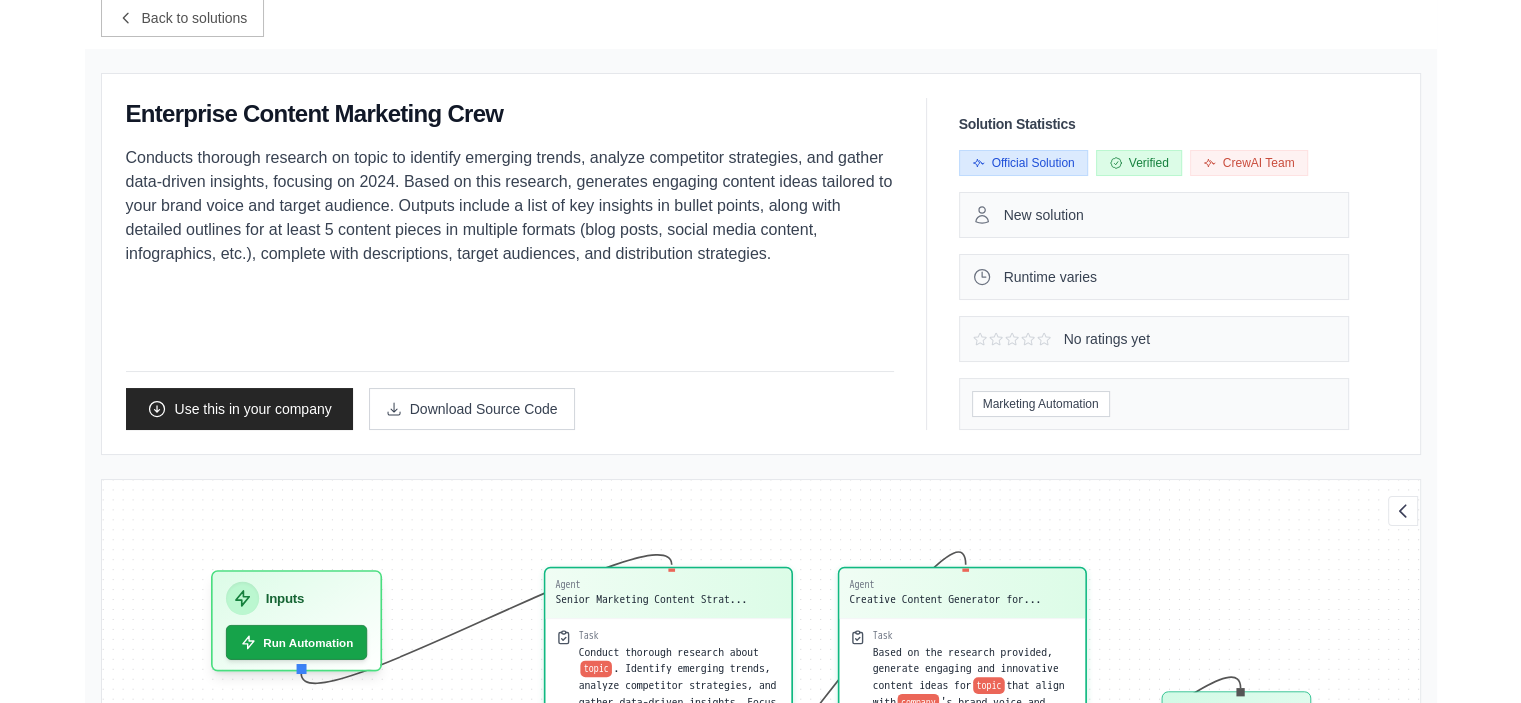 scroll, scrollTop: 0, scrollLeft: 0, axis: both 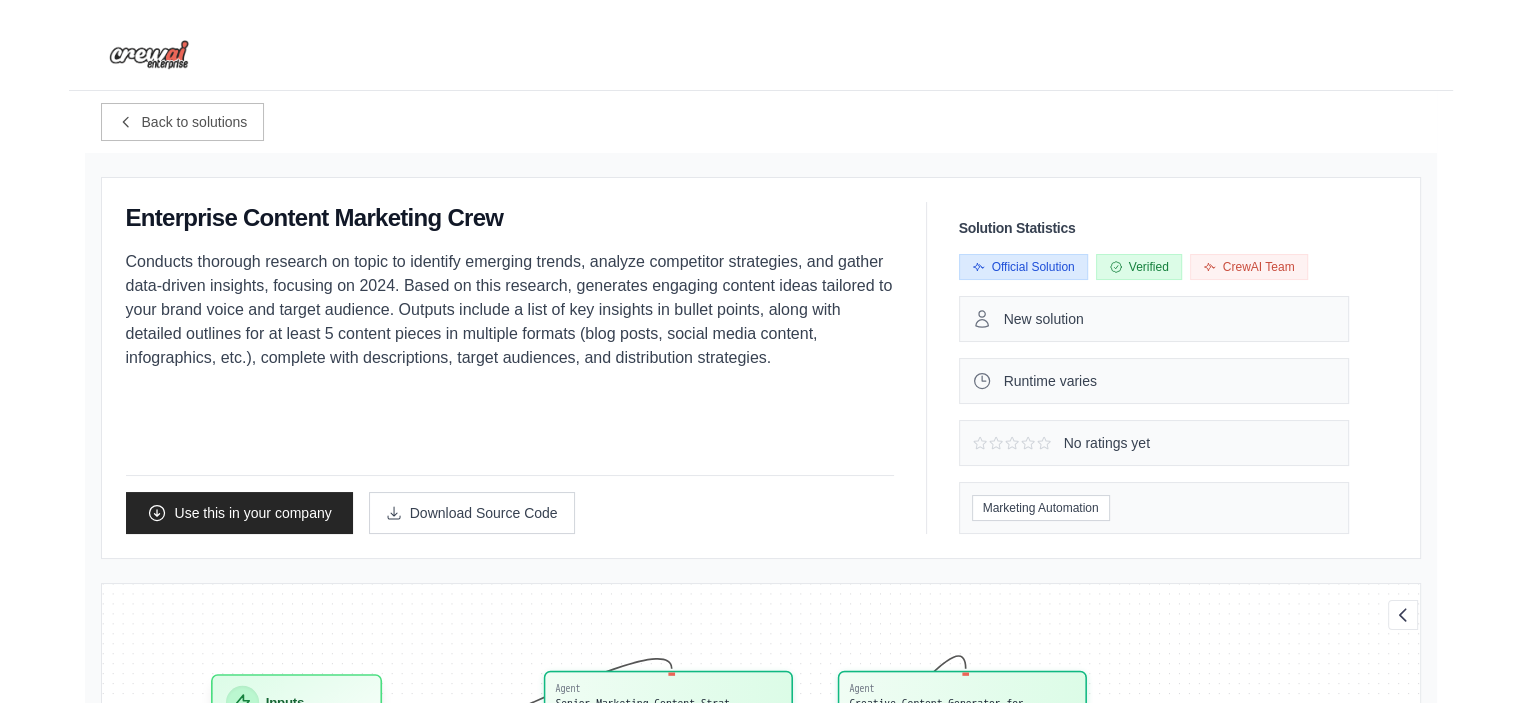 click on "Official Solution" at bounding box center (1023, 267) 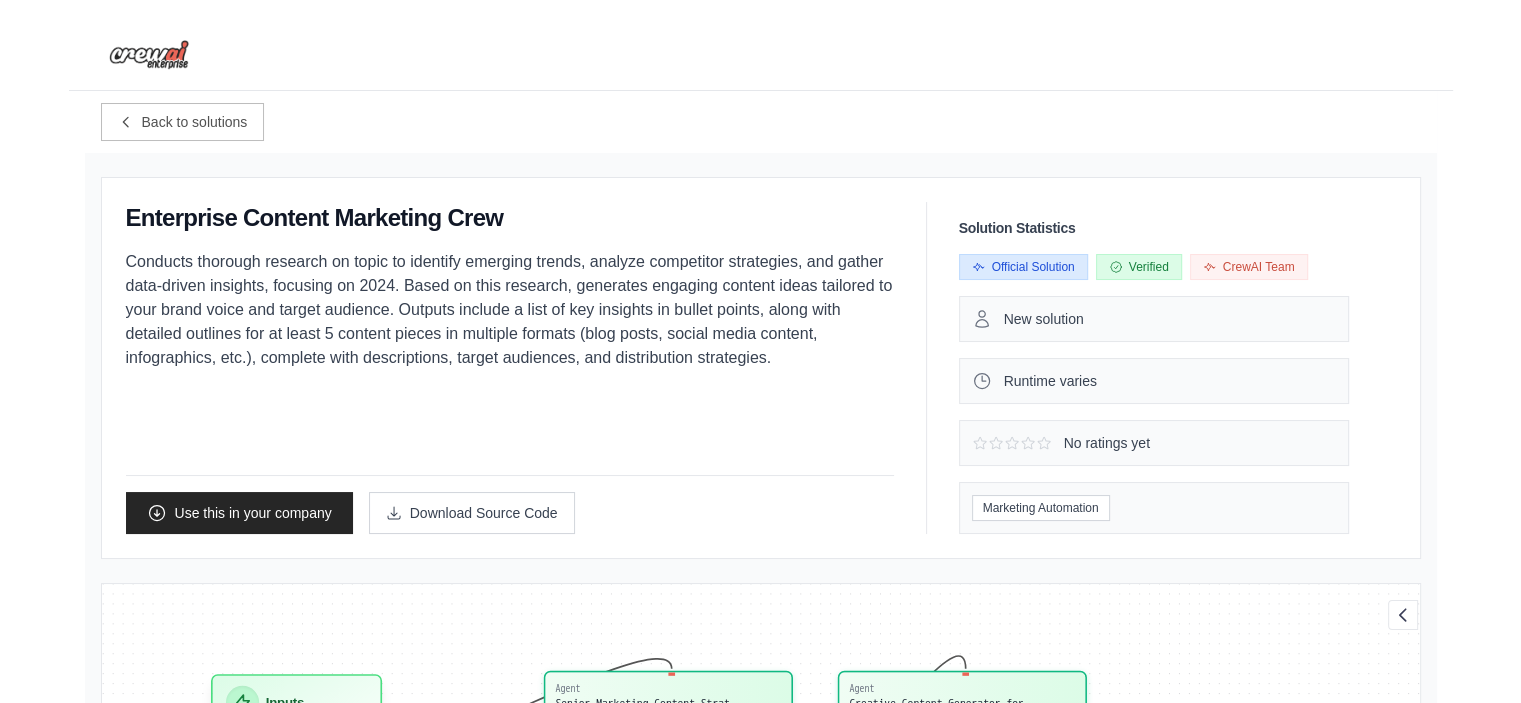 click on "New solution" at bounding box center (1044, 319) 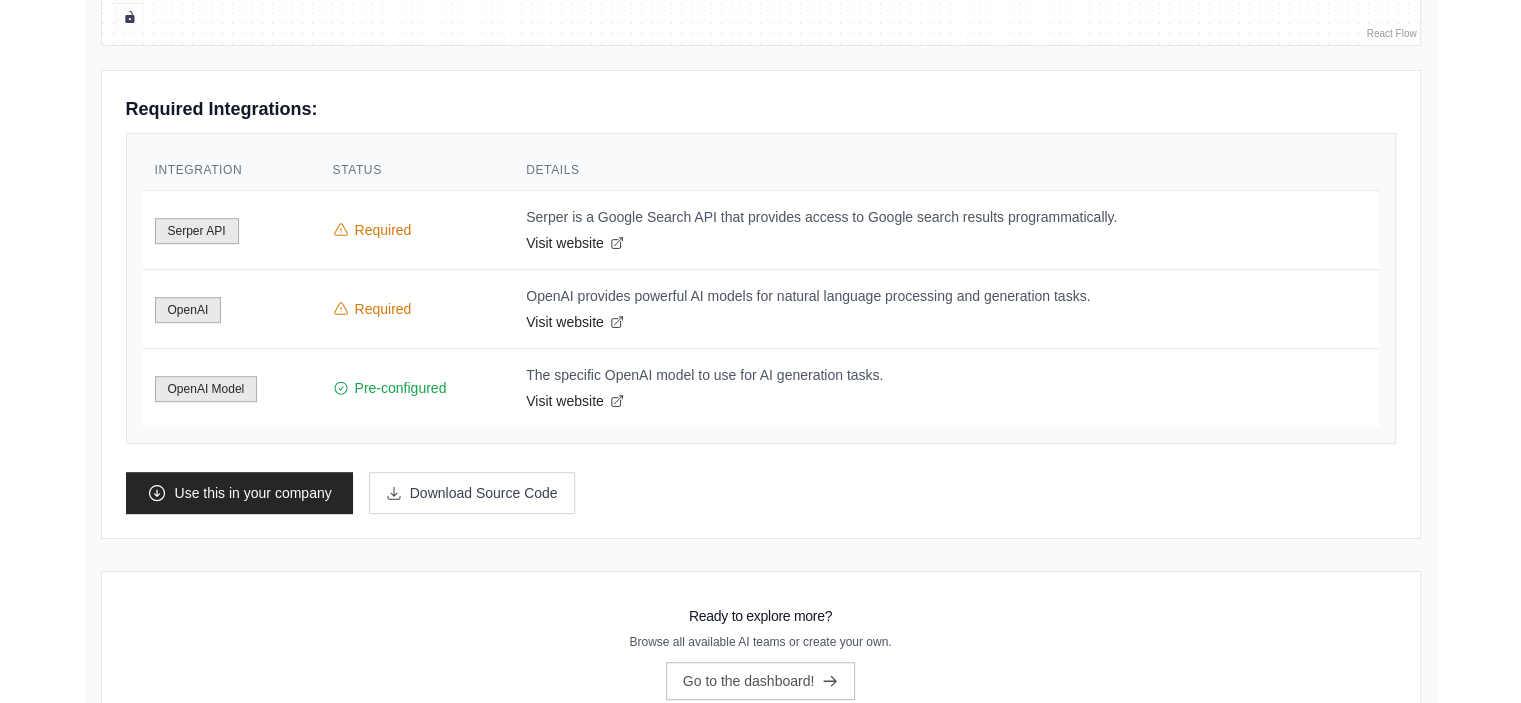 scroll, scrollTop: 1056, scrollLeft: 0, axis: vertical 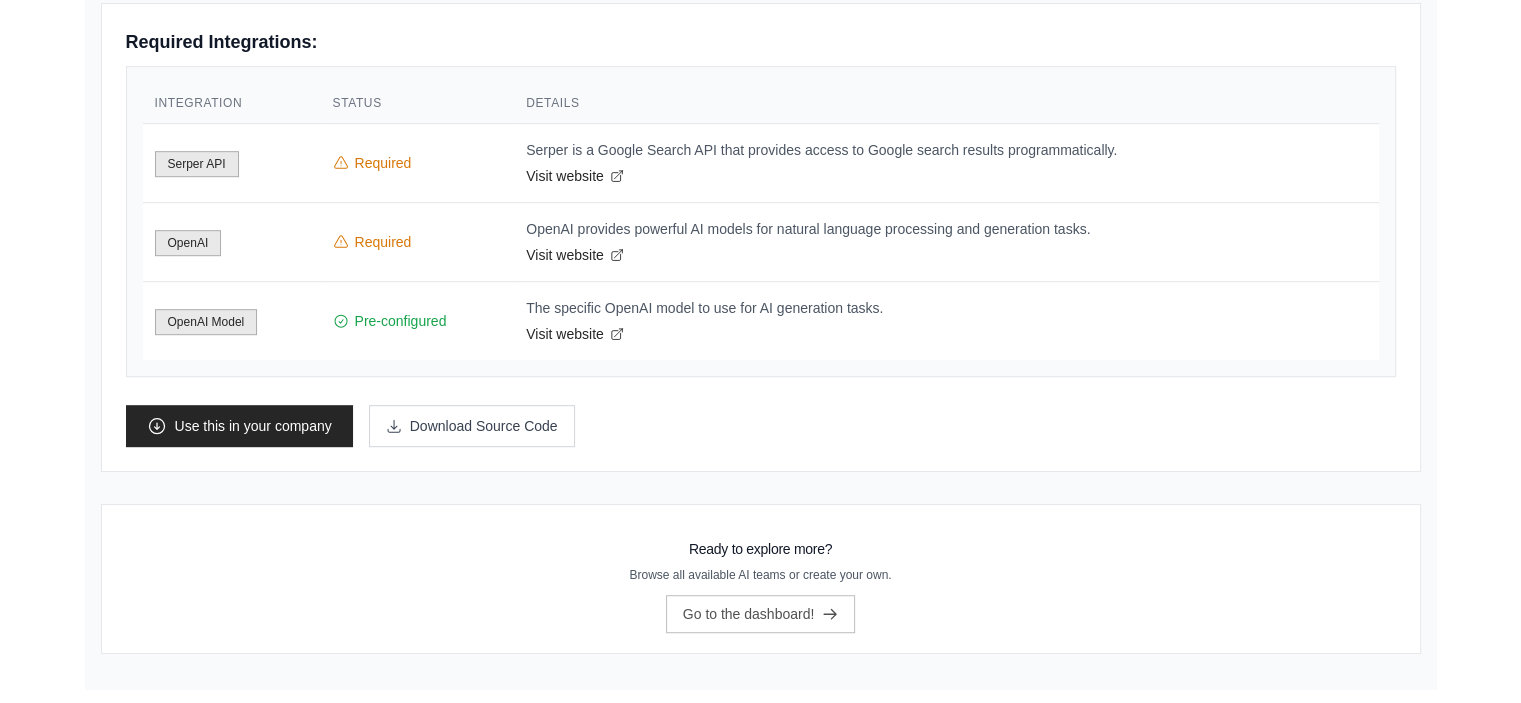 click on "Pre-configured" at bounding box center (418, 321) 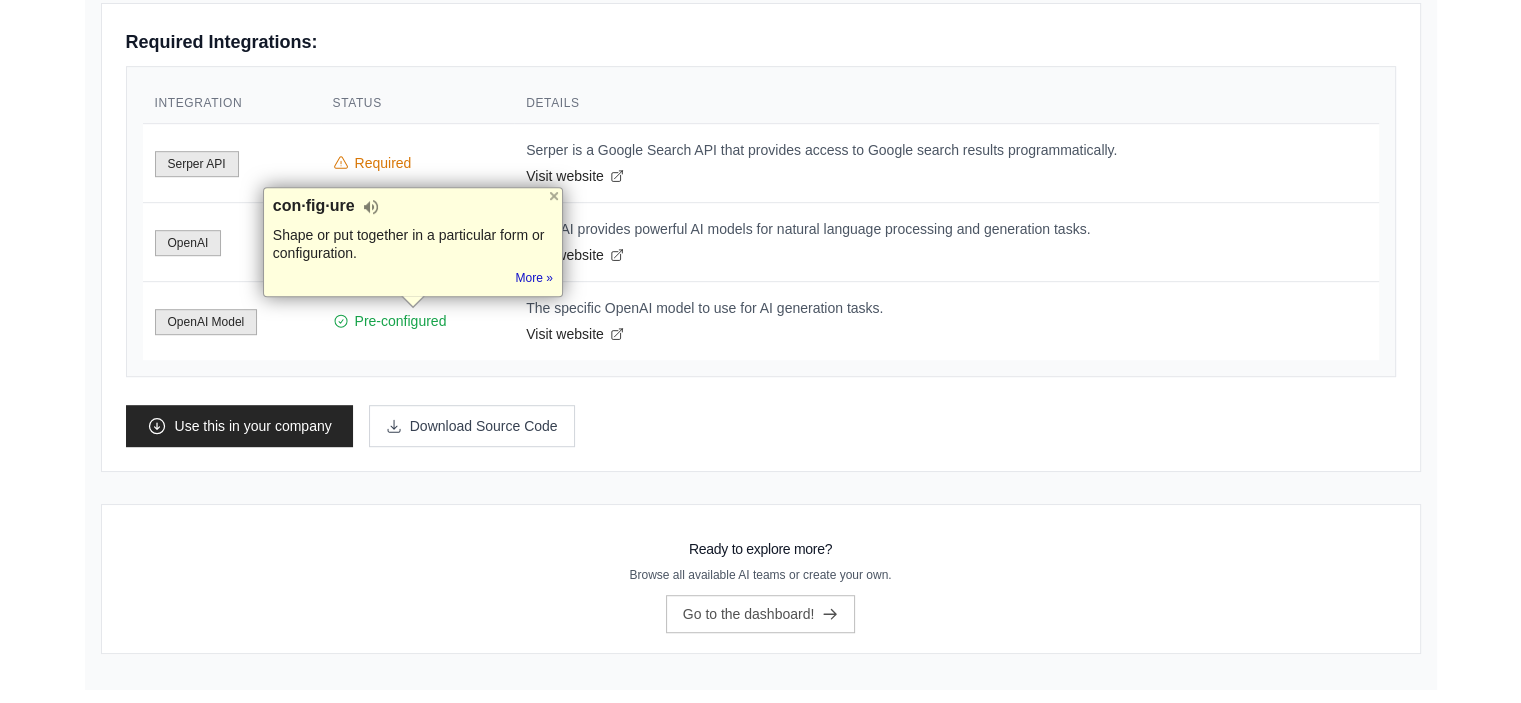 click on "The specific OpenAI model to use for AI generation tasks." at bounding box center (946, 308) 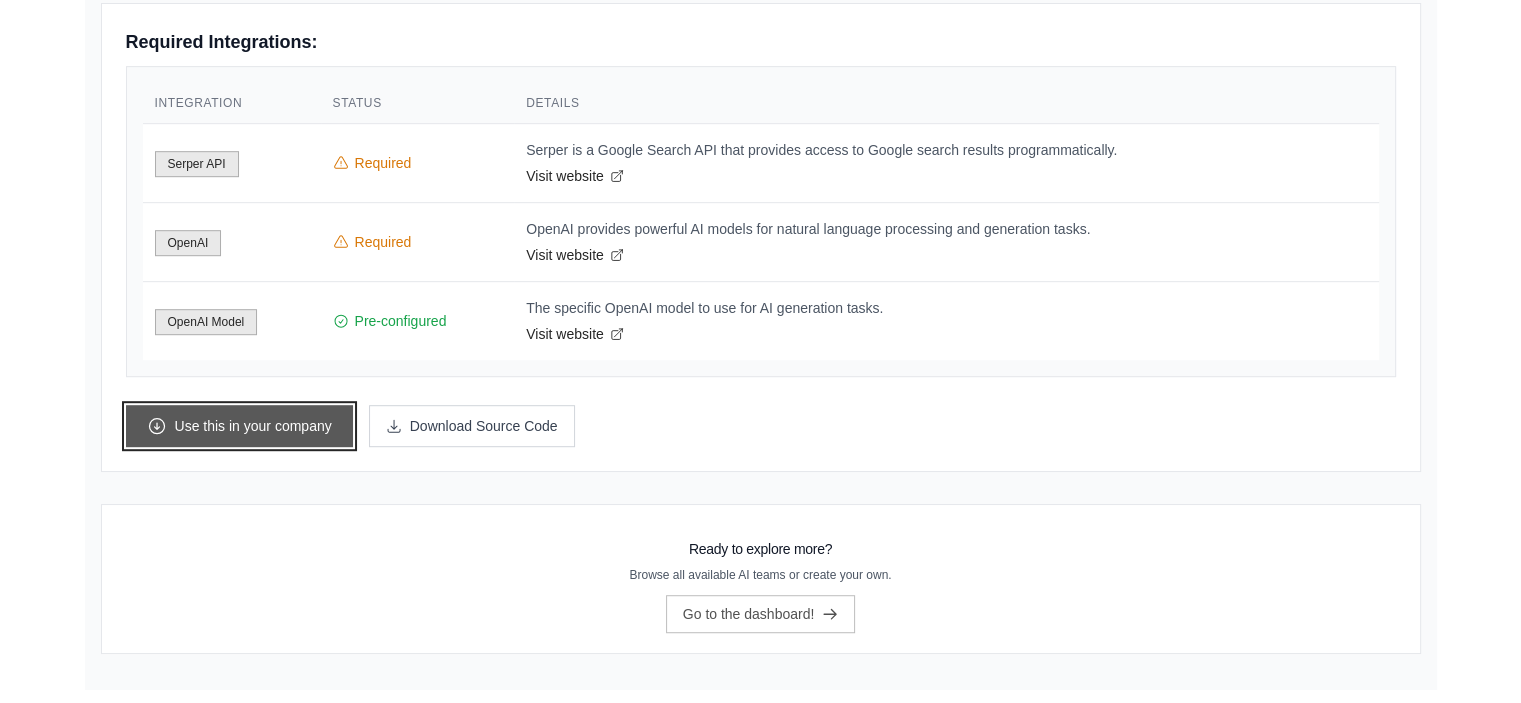 click on "Use this in your company" at bounding box center [239, 426] 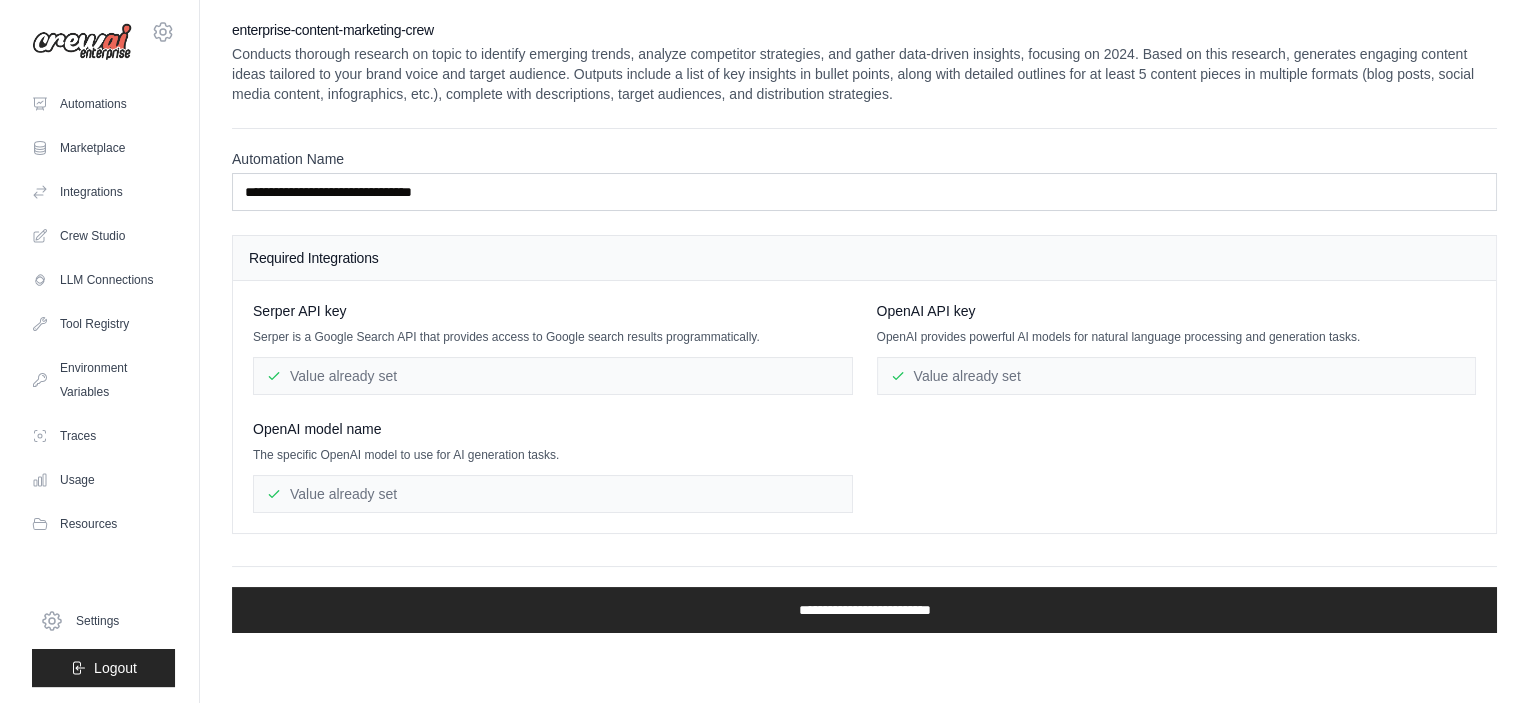 scroll, scrollTop: 0, scrollLeft: 0, axis: both 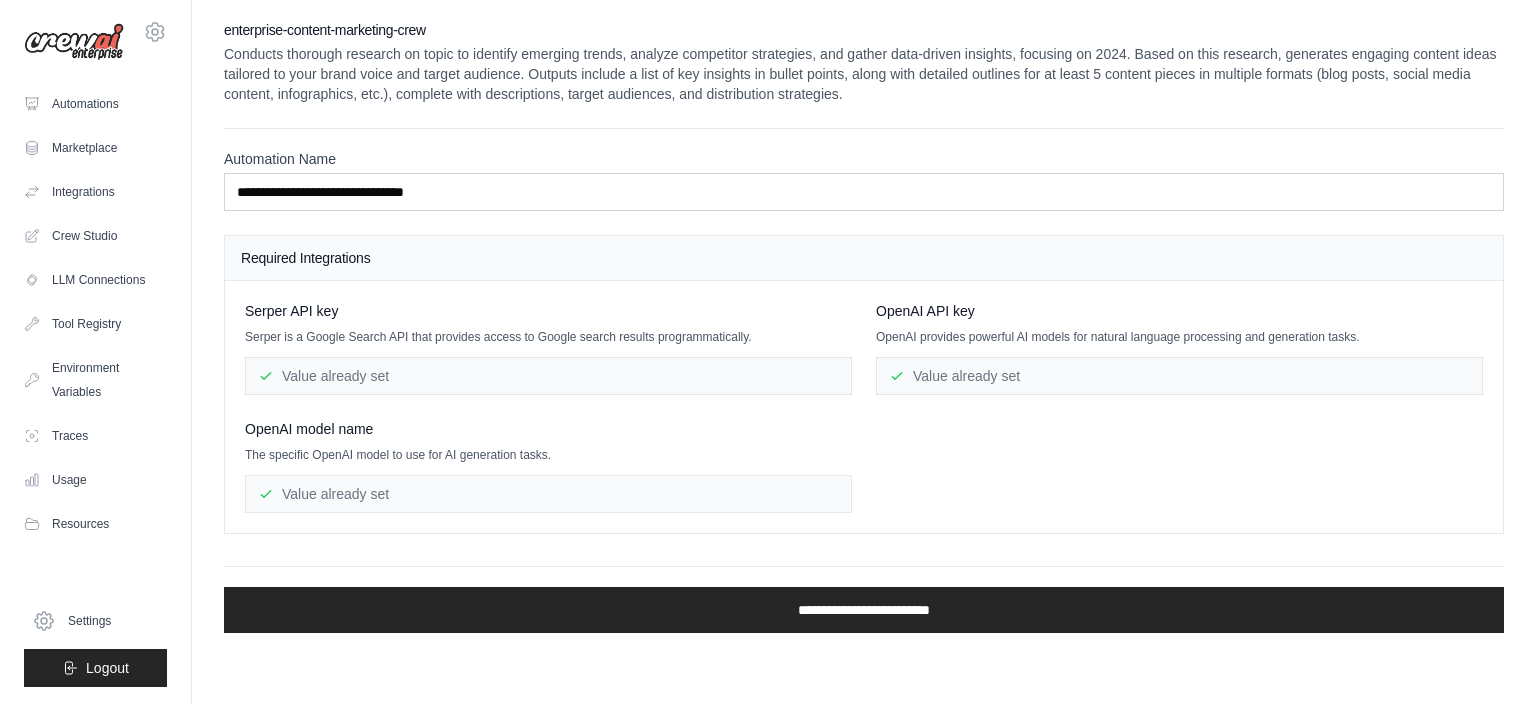 click on "Value already set" at bounding box center (548, 376) 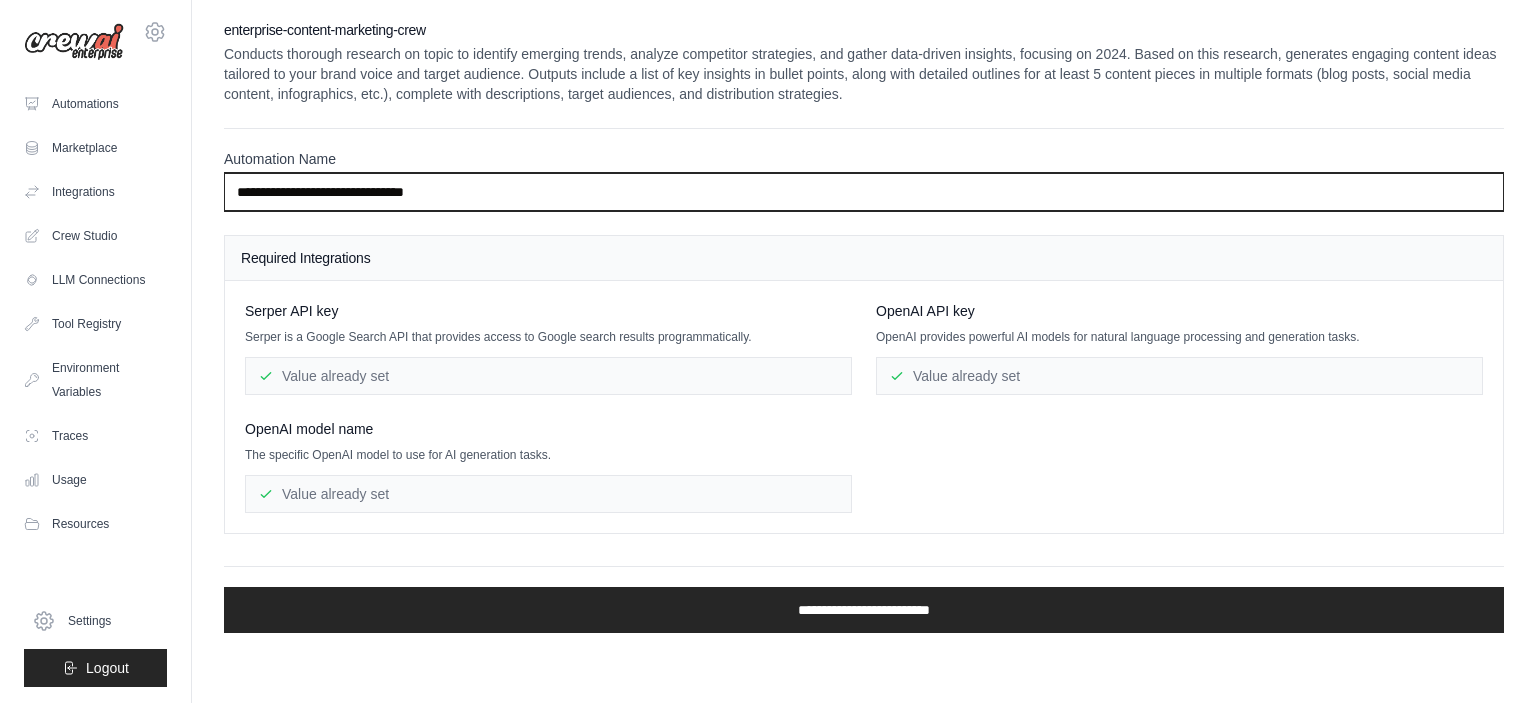 click on "**********" at bounding box center (864, 192) 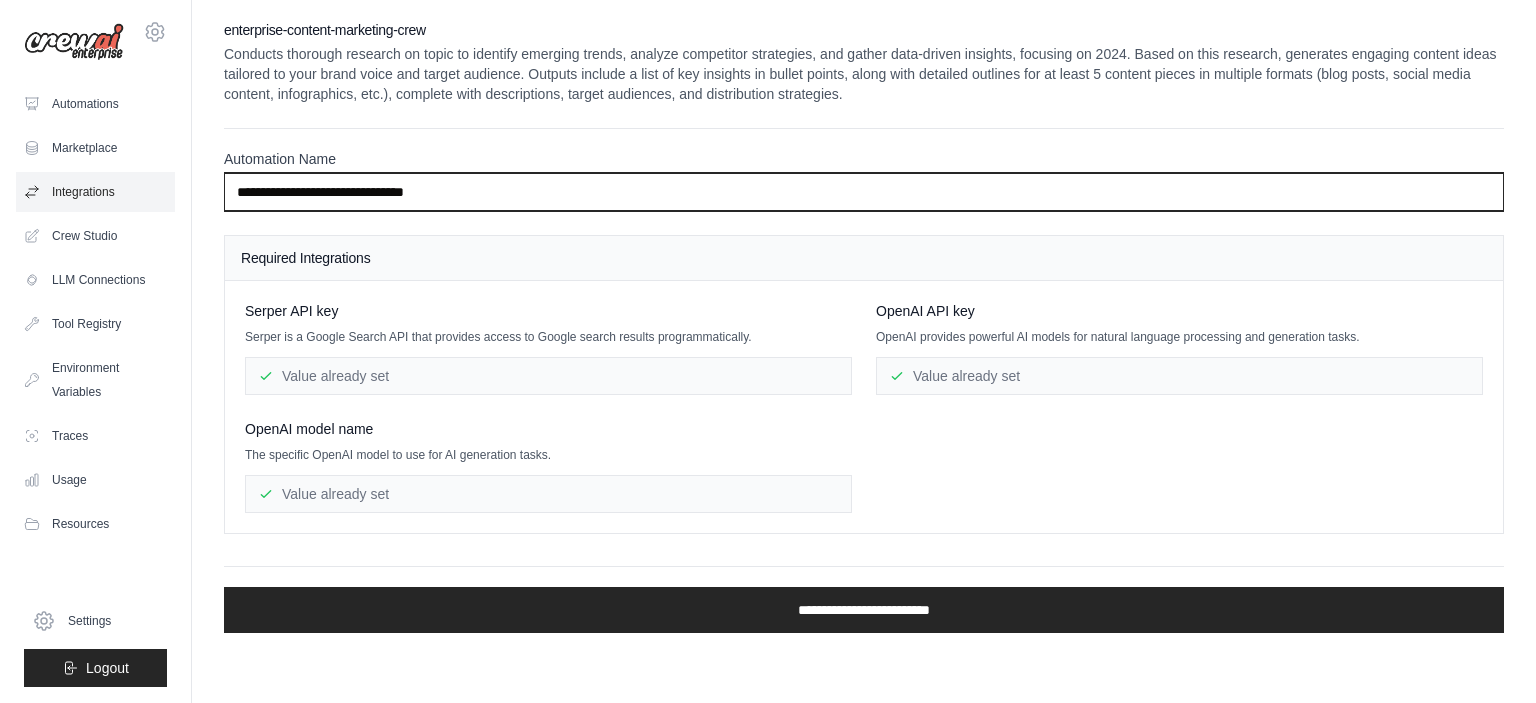 drag, startPoint x: 518, startPoint y: 191, endPoint x: 147, endPoint y: 173, distance: 371.4364 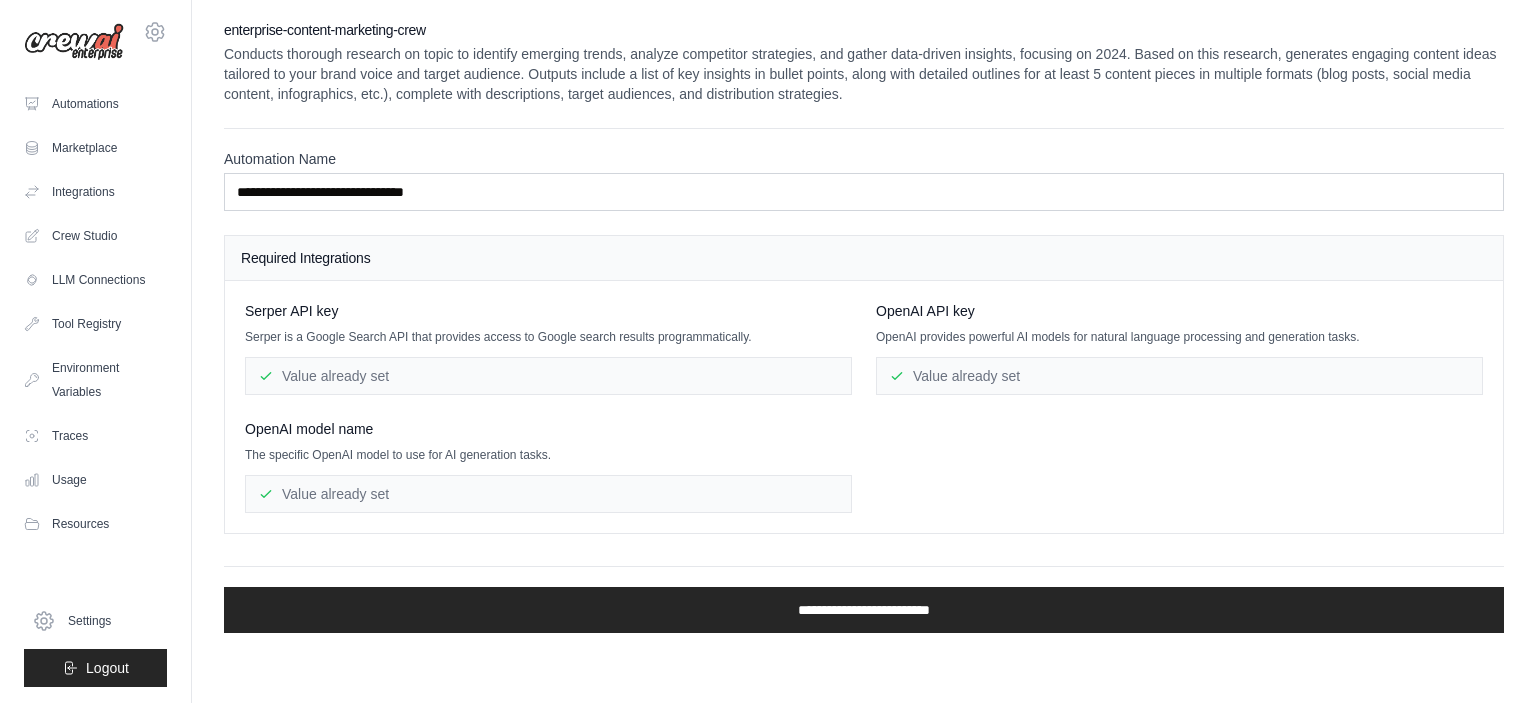click on "Value already set" at bounding box center [548, 376] 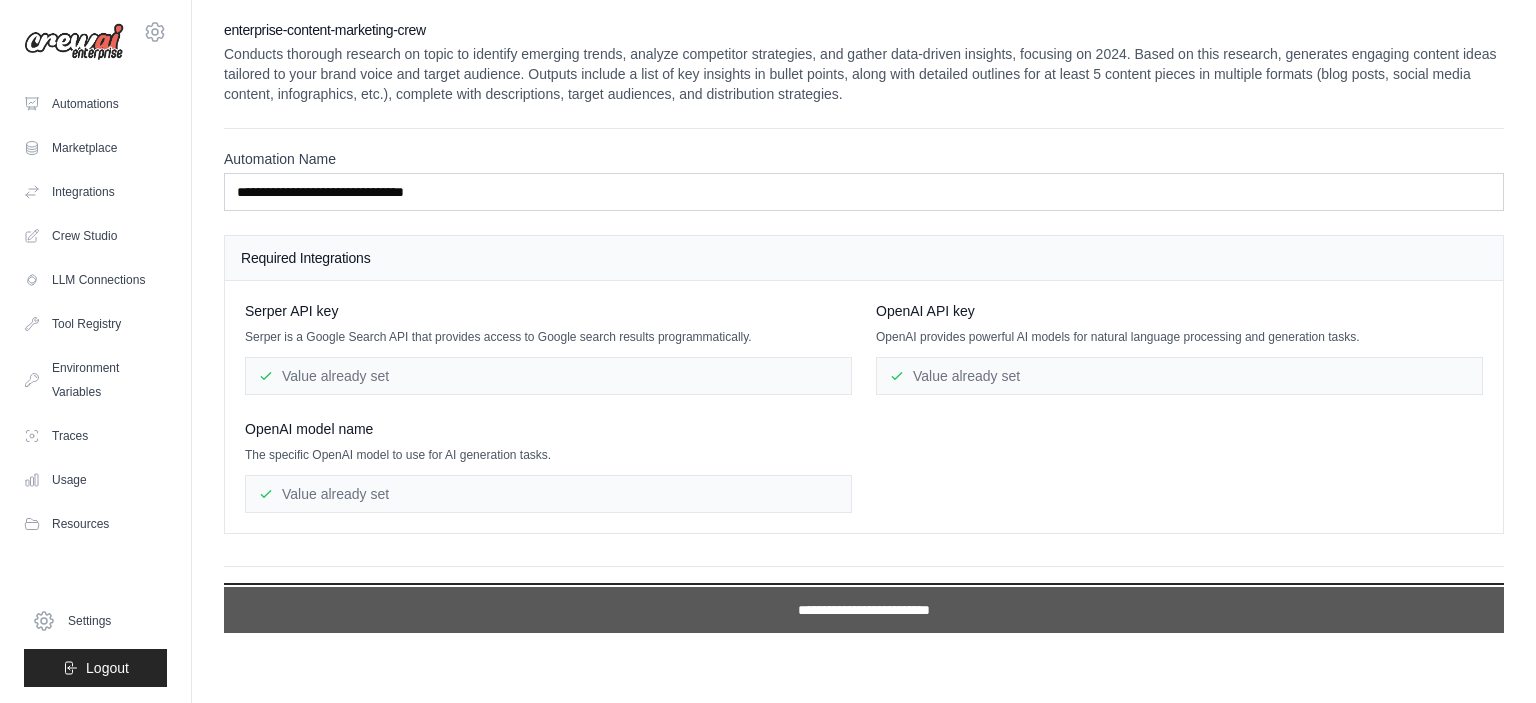 click on "**********" at bounding box center (864, 610) 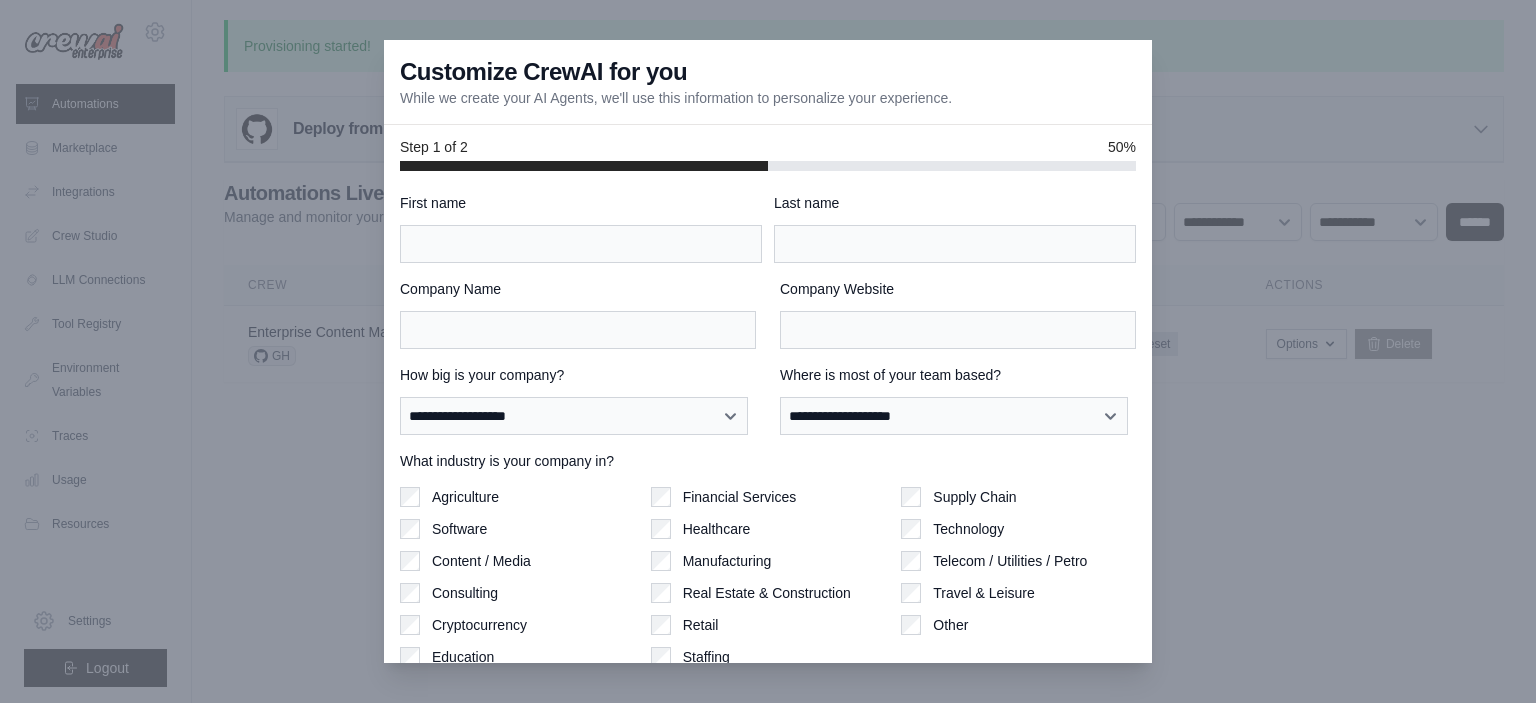 scroll, scrollTop: 0, scrollLeft: 0, axis: both 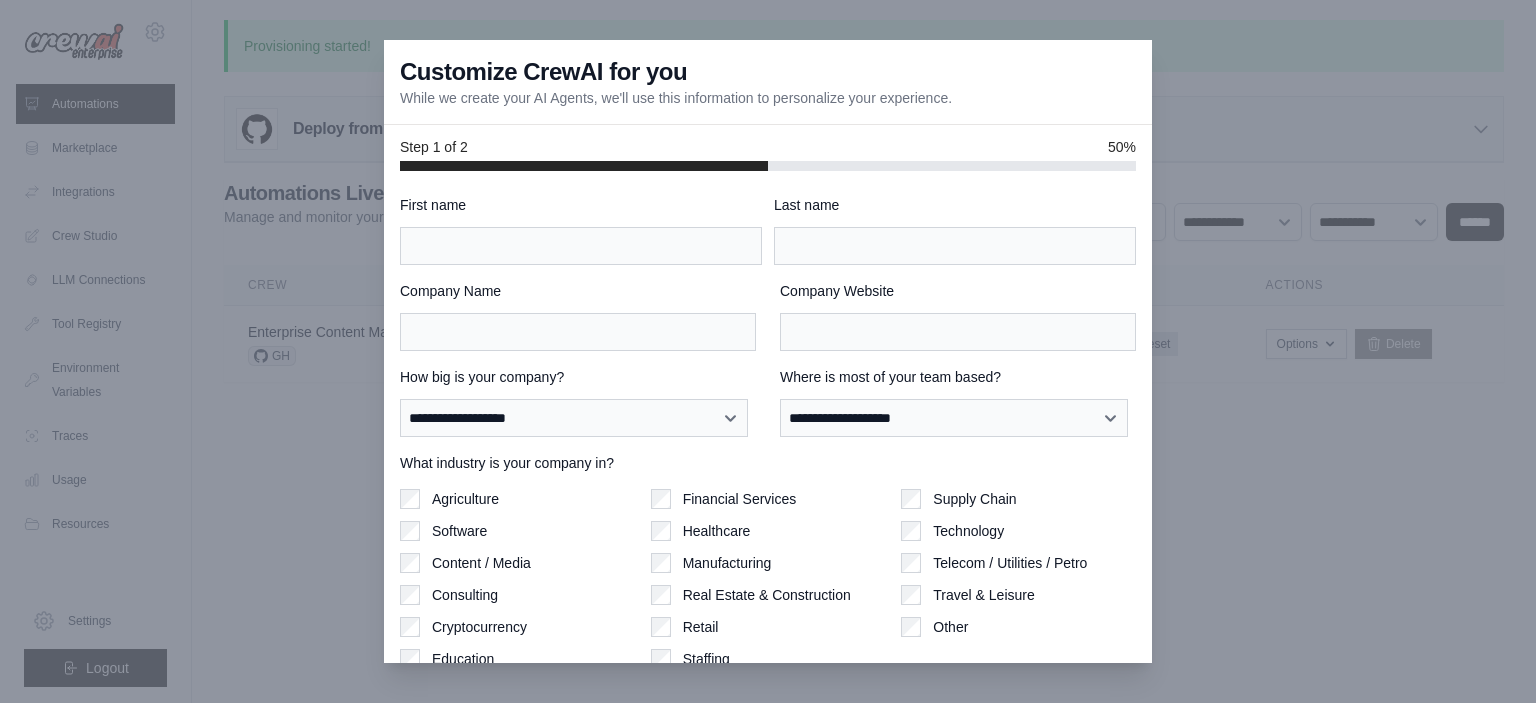 click at bounding box center (768, 351) 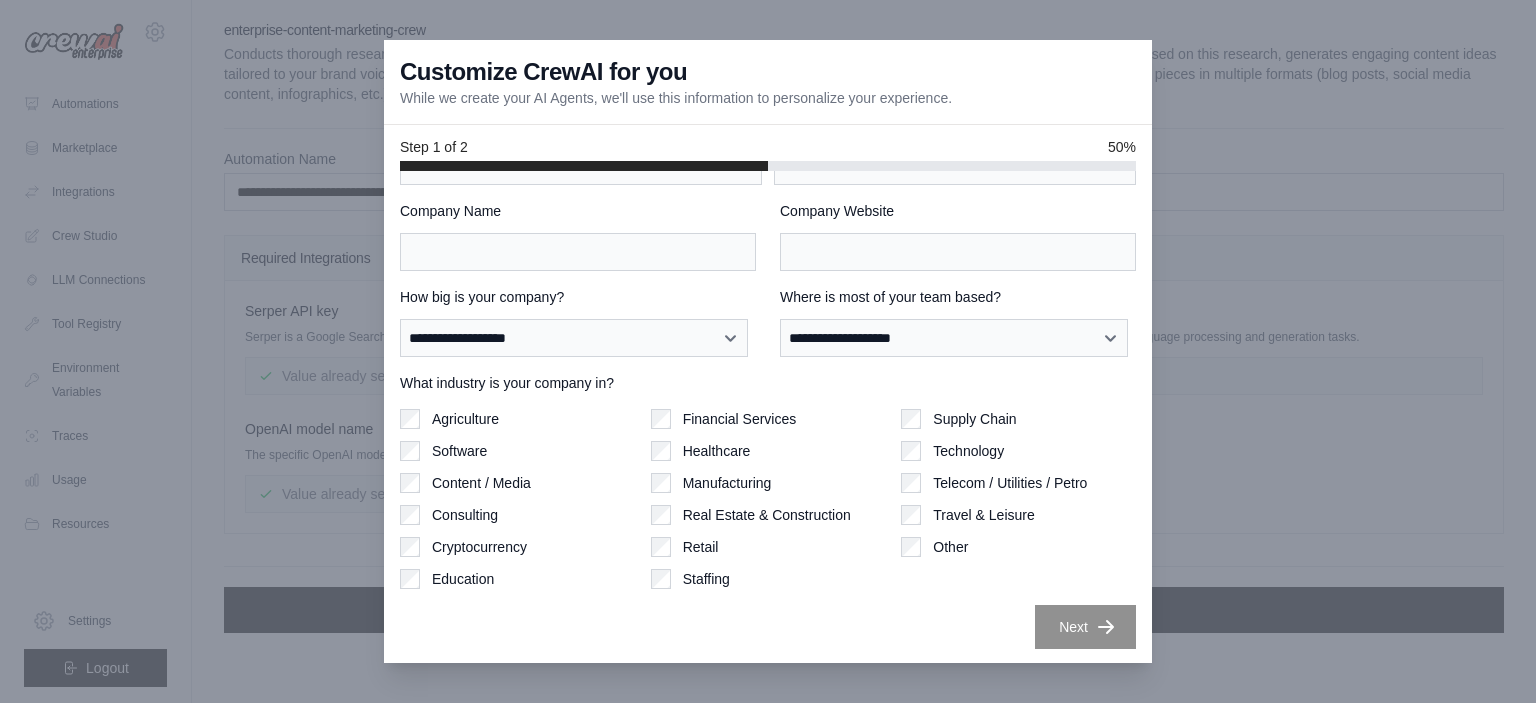 scroll, scrollTop: 0, scrollLeft: 0, axis: both 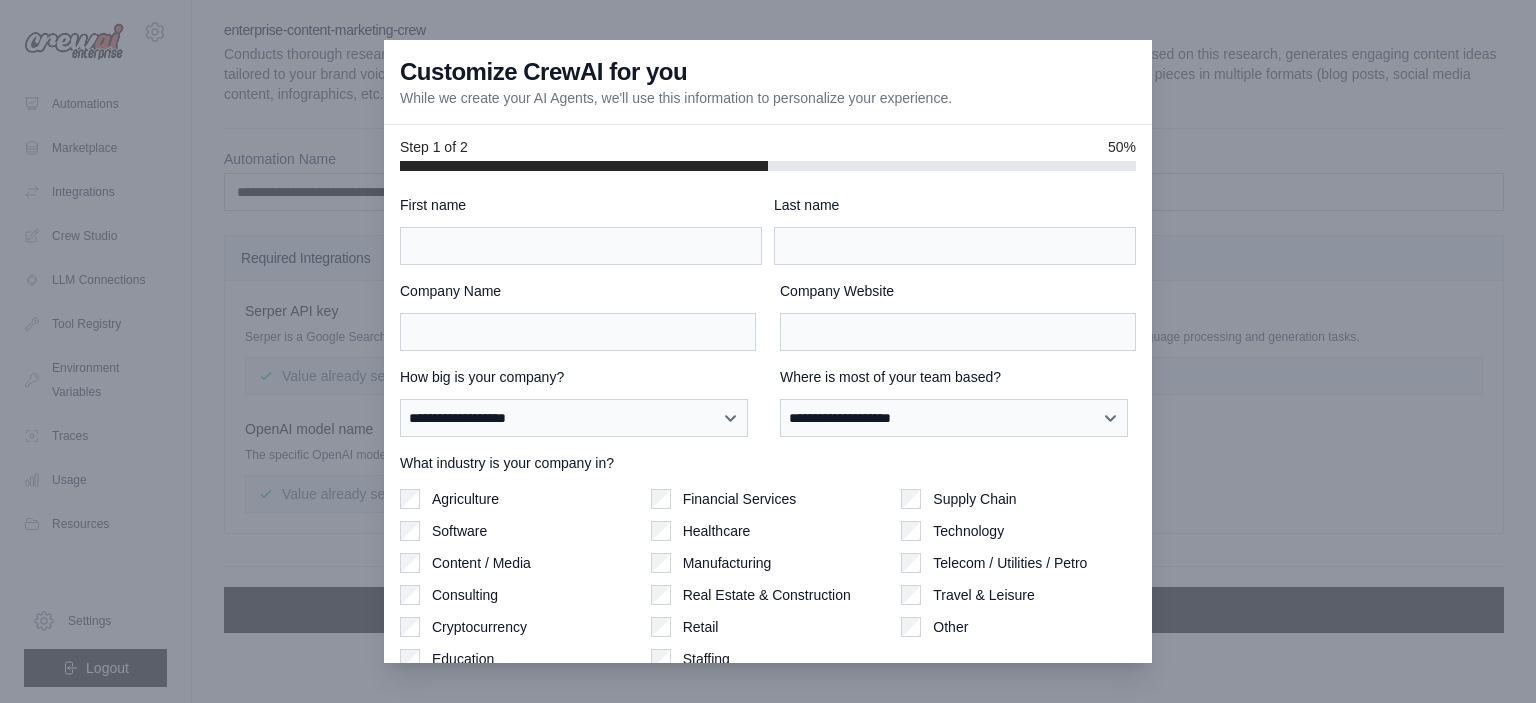 click at bounding box center [768, 351] 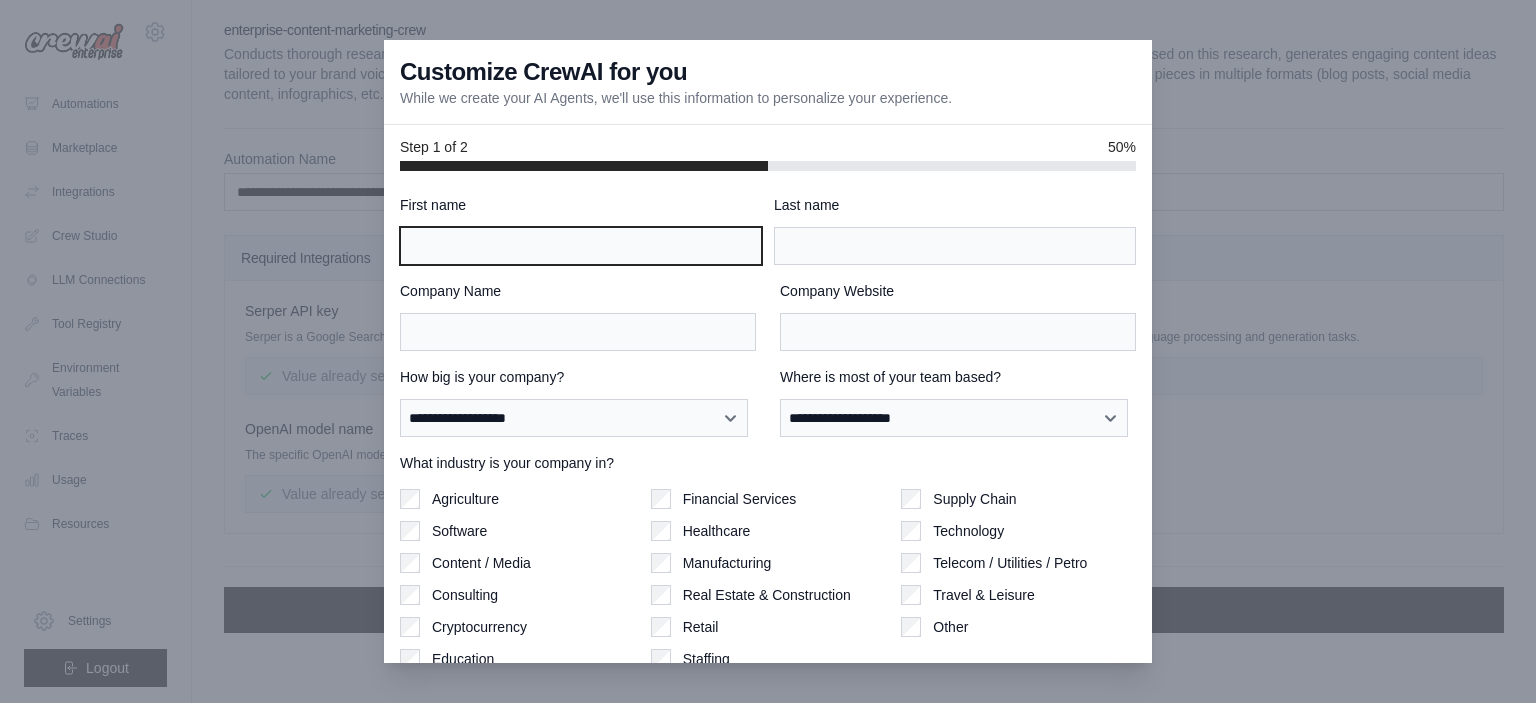 drag, startPoint x: 676, startPoint y: 243, endPoint x: 692, endPoint y: 243, distance: 16 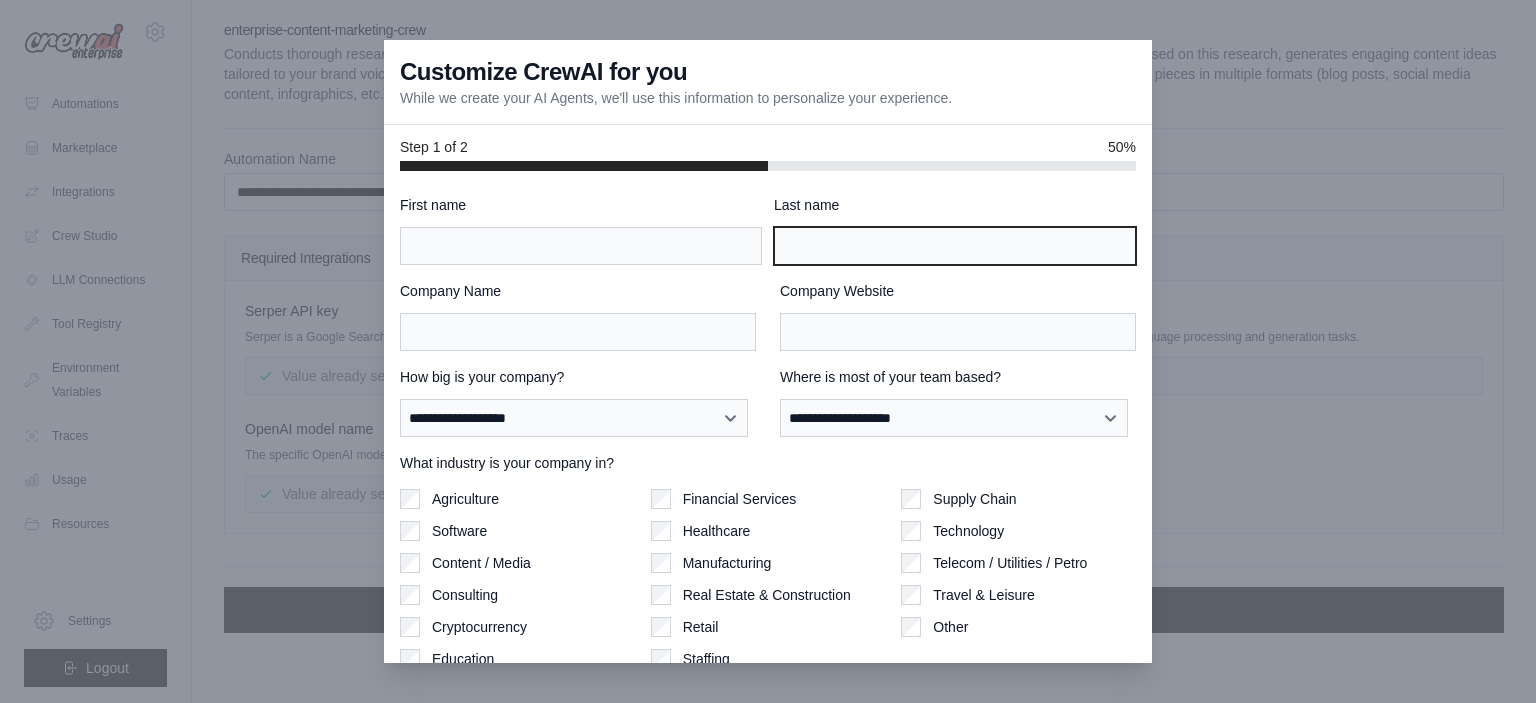 click on "Last name" at bounding box center [955, 246] 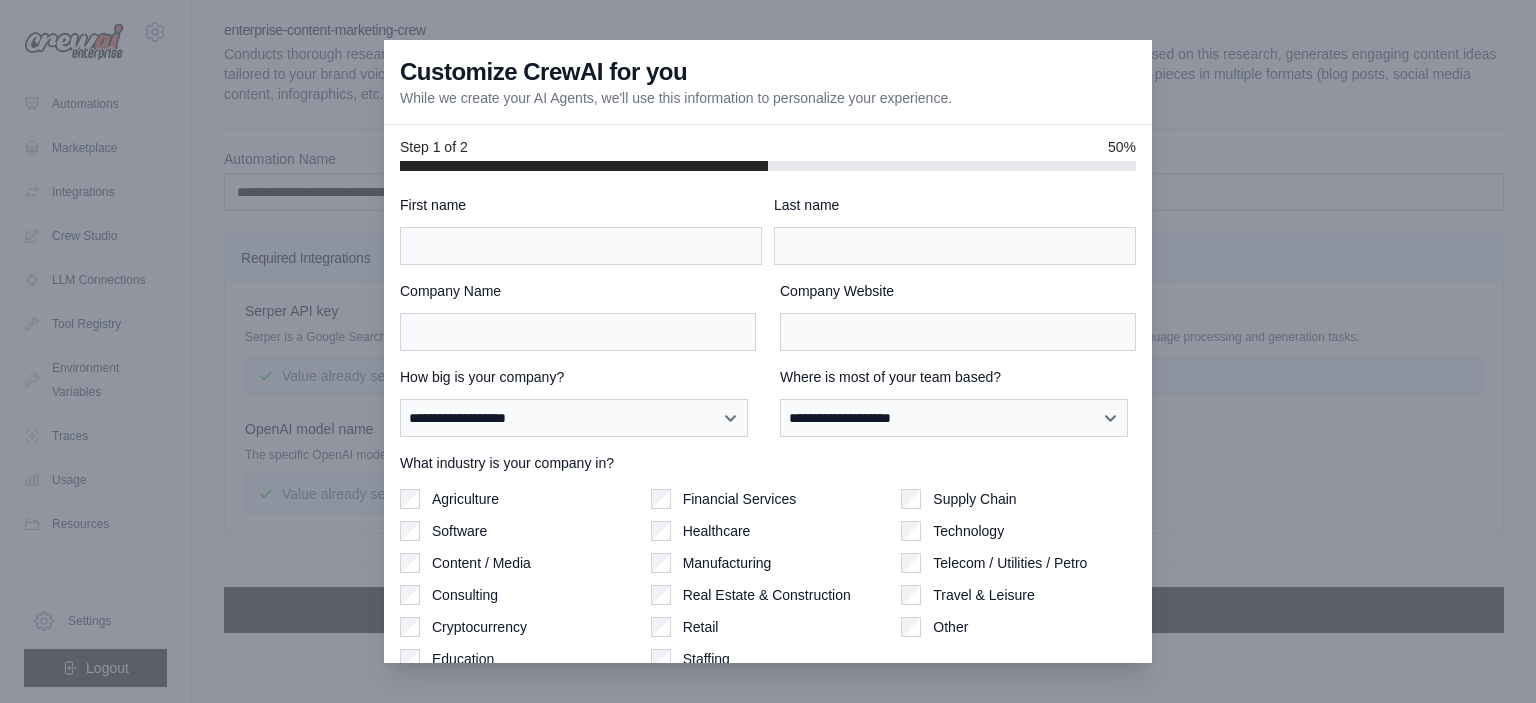 click on "**********" at bounding box center [768, 462] 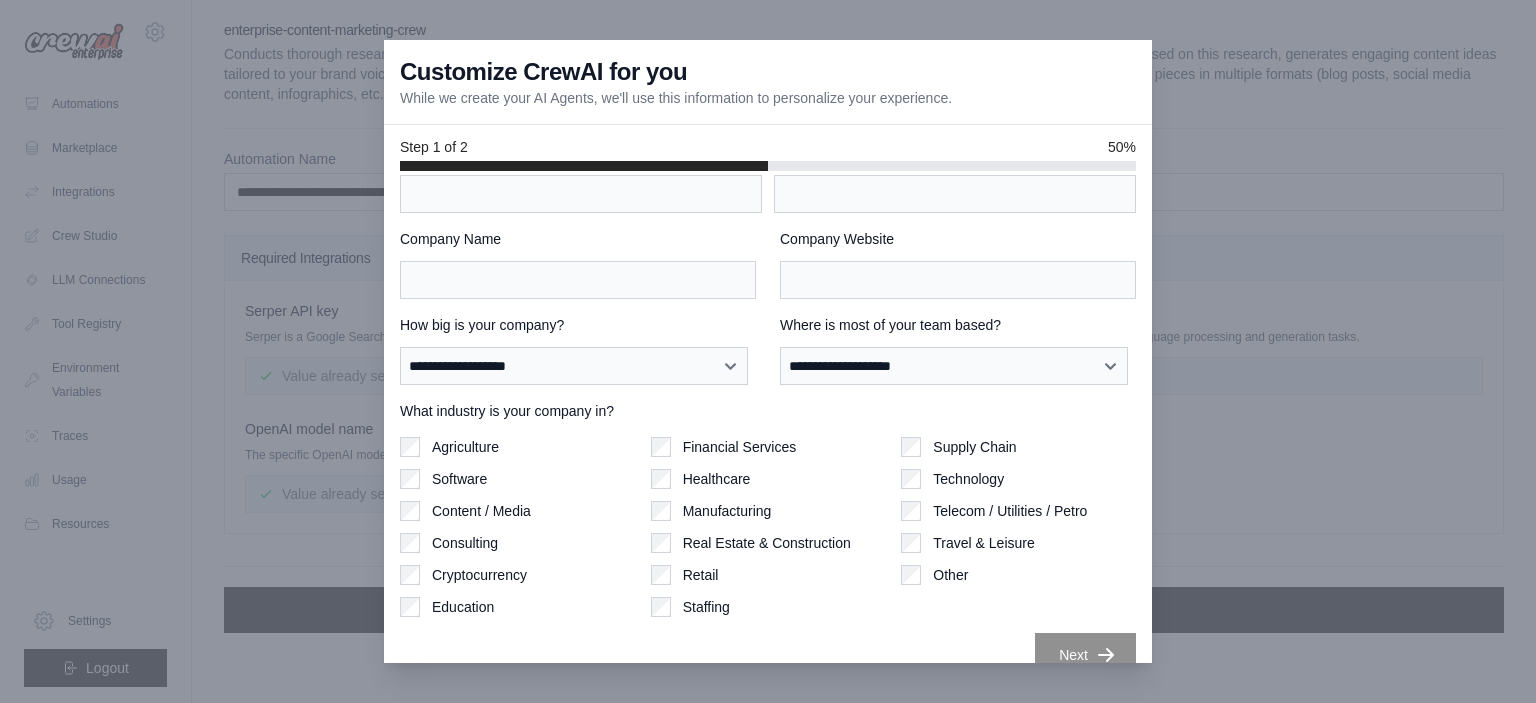 scroll, scrollTop: 80, scrollLeft: 0, axis: vertical 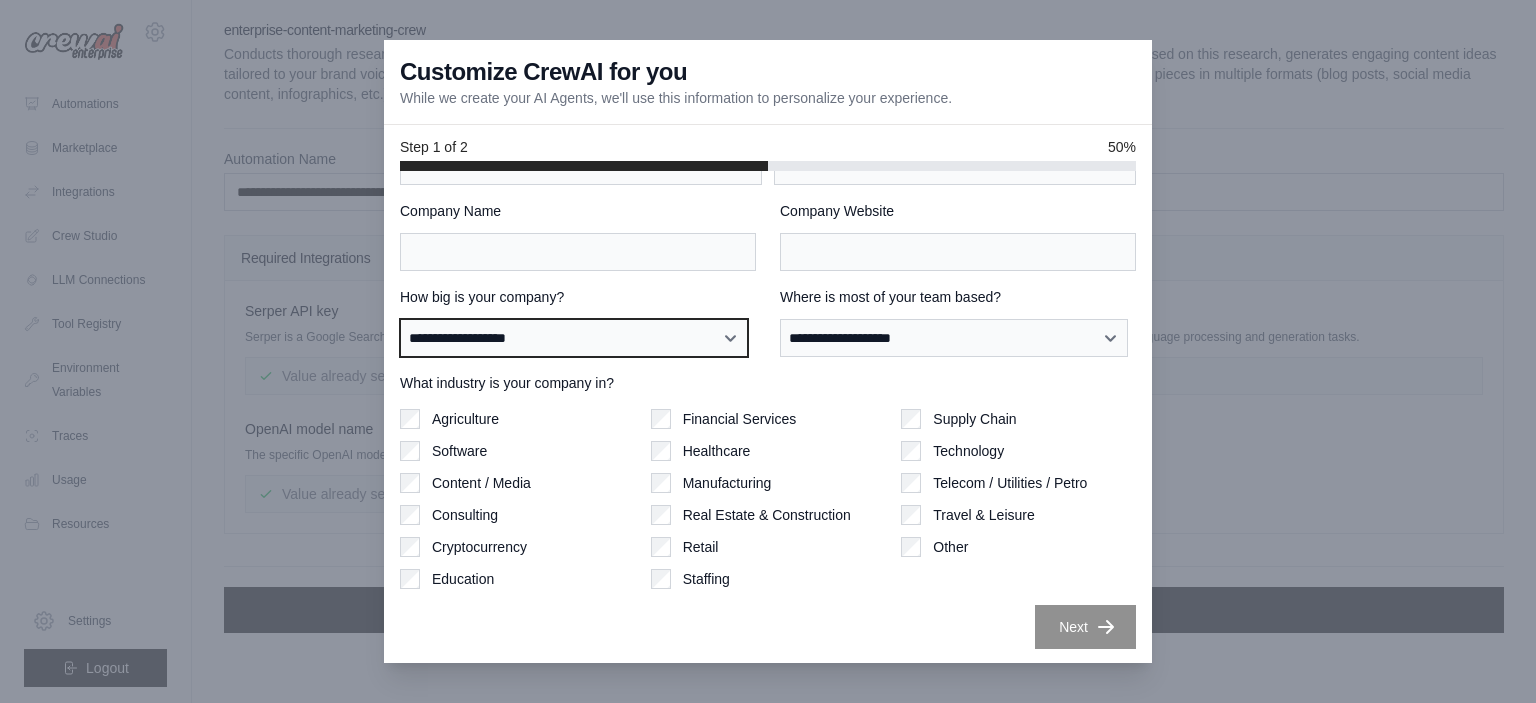 click on "**********" at bounding box center (574, 338) 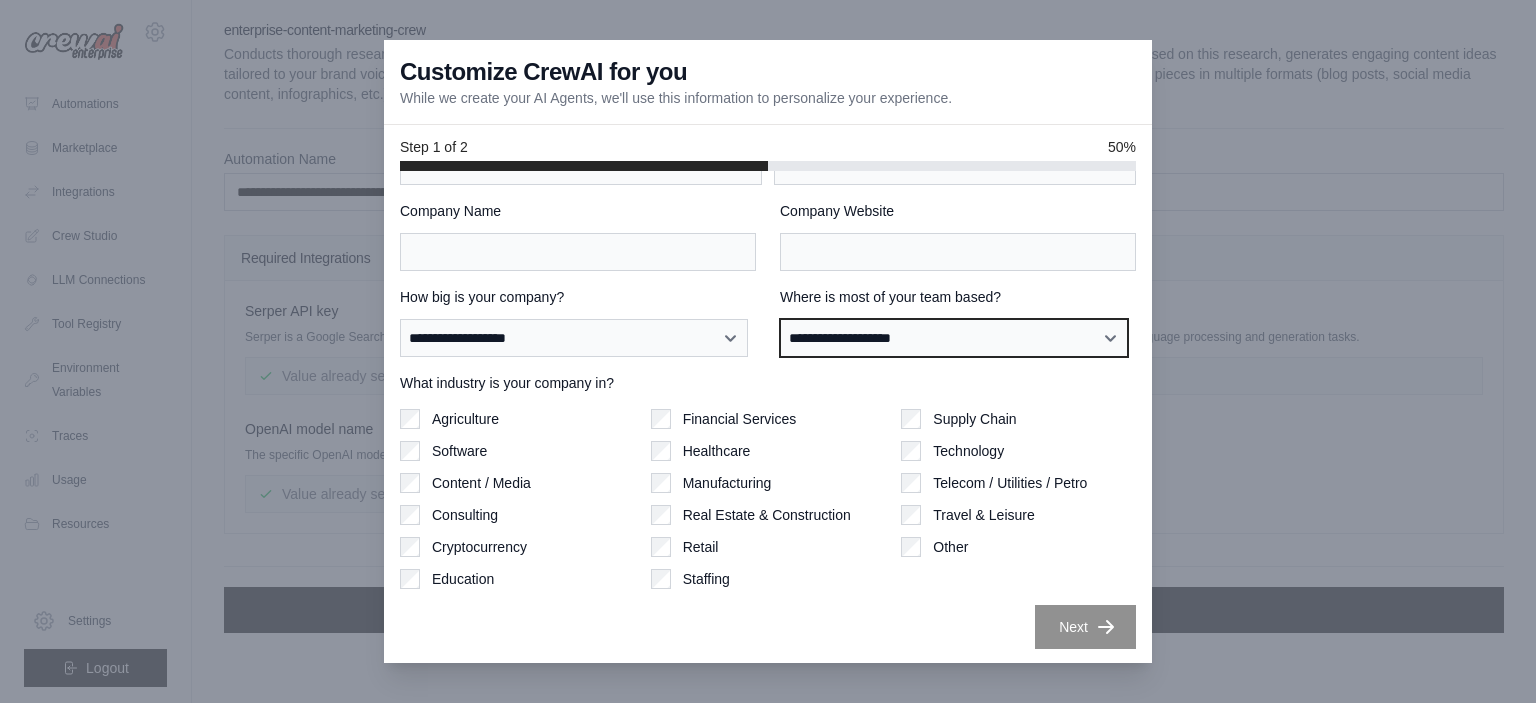 click on "**********" at bounding box center [954, 338] 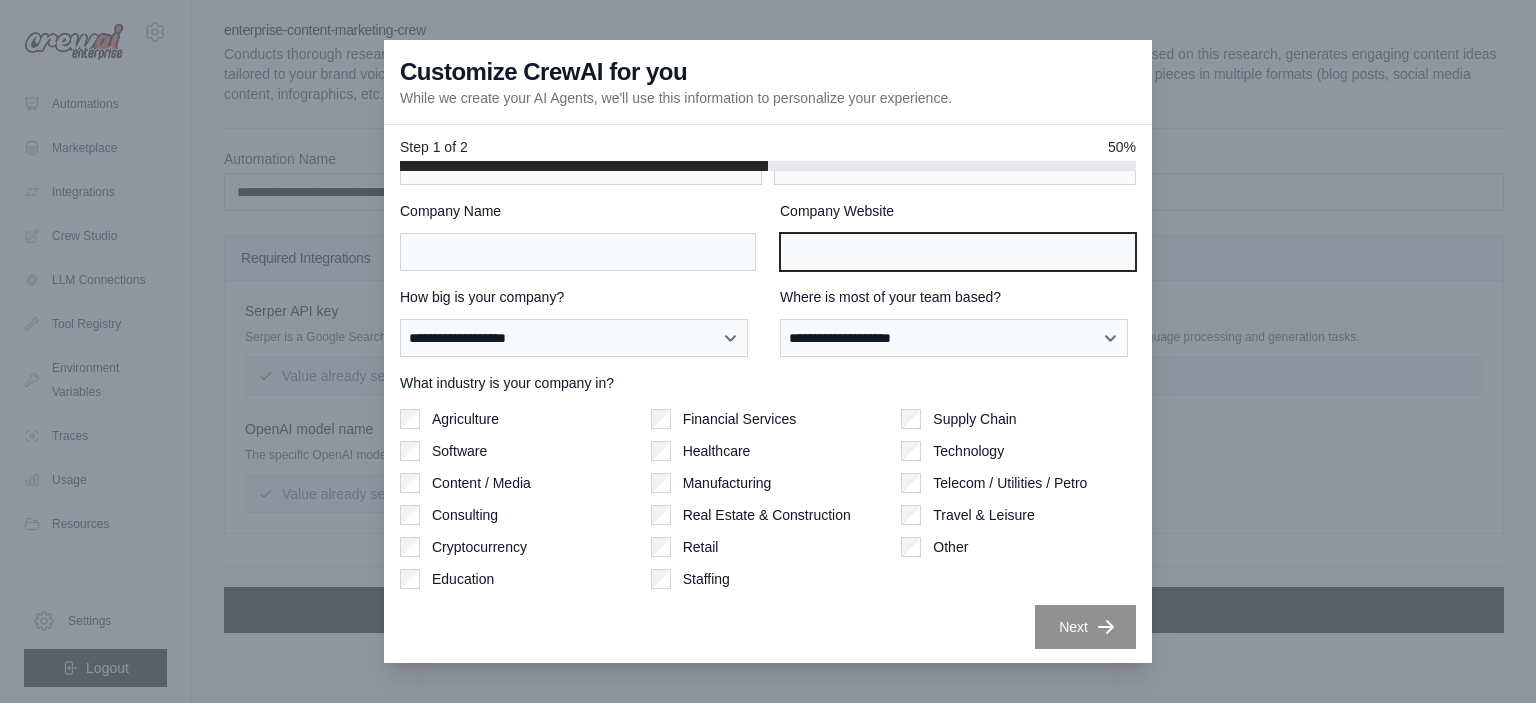 click on "Company Website" at bounding box center [958, 252] 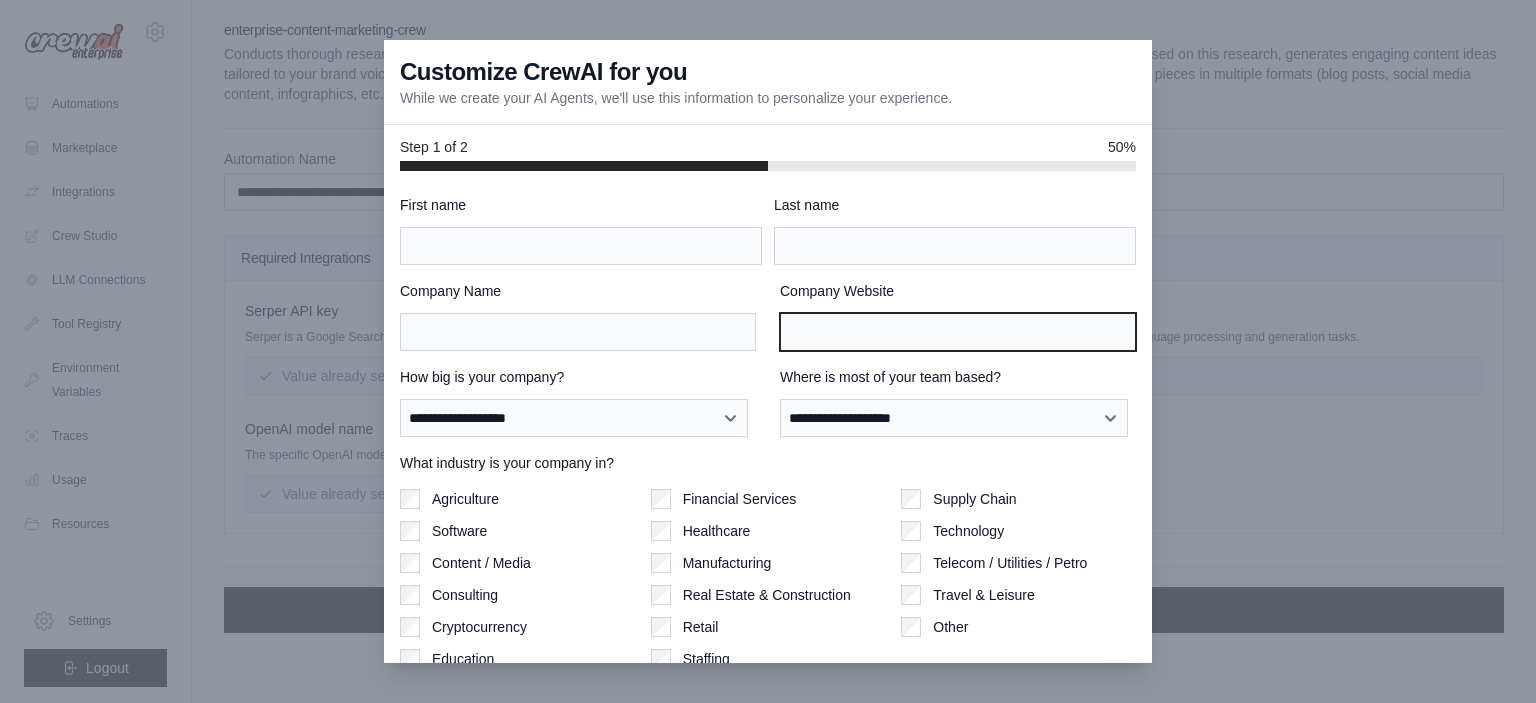 scroll, scrollTop: 80, scrollLeft: 0, axis: vertical 